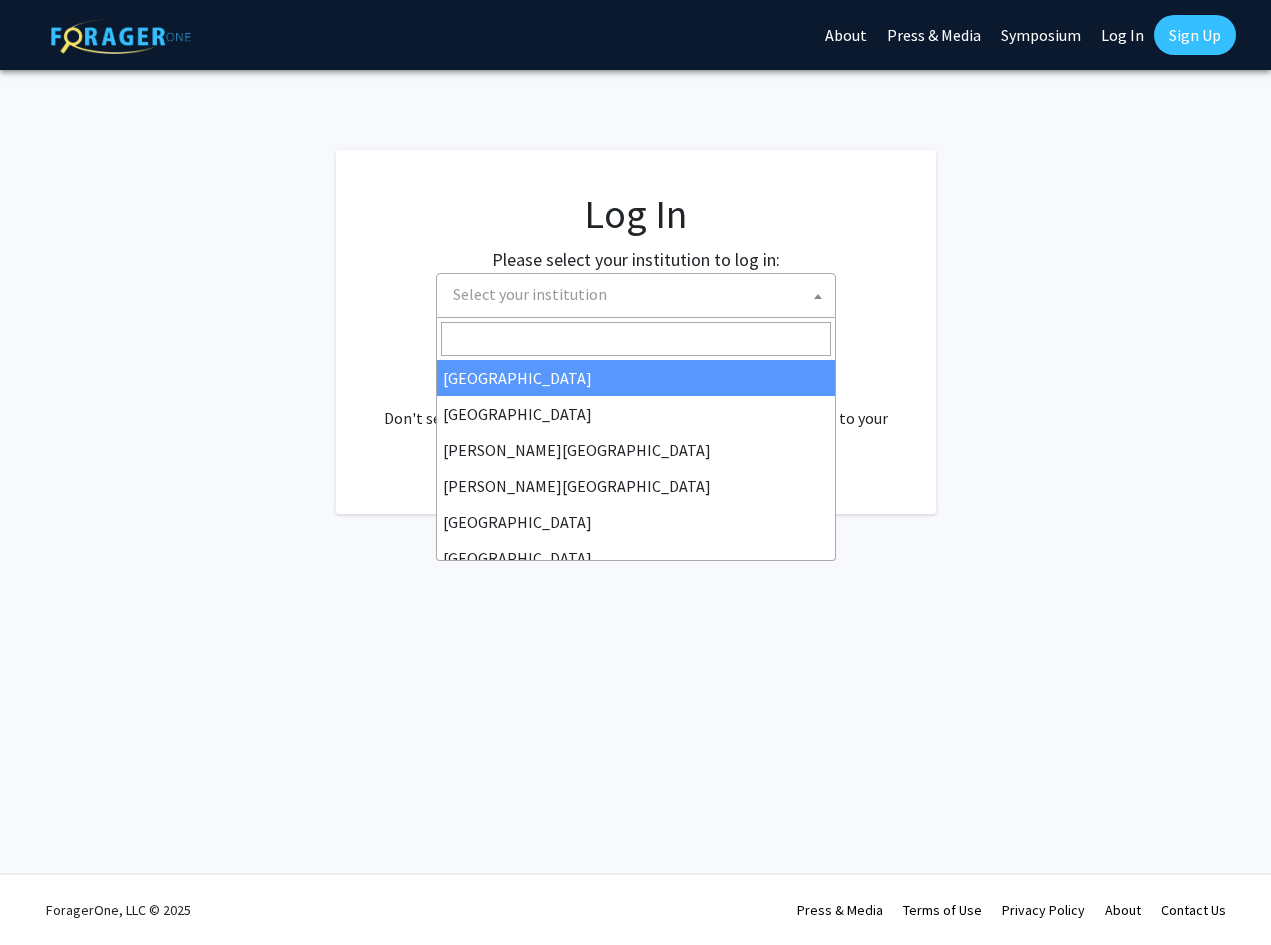 select 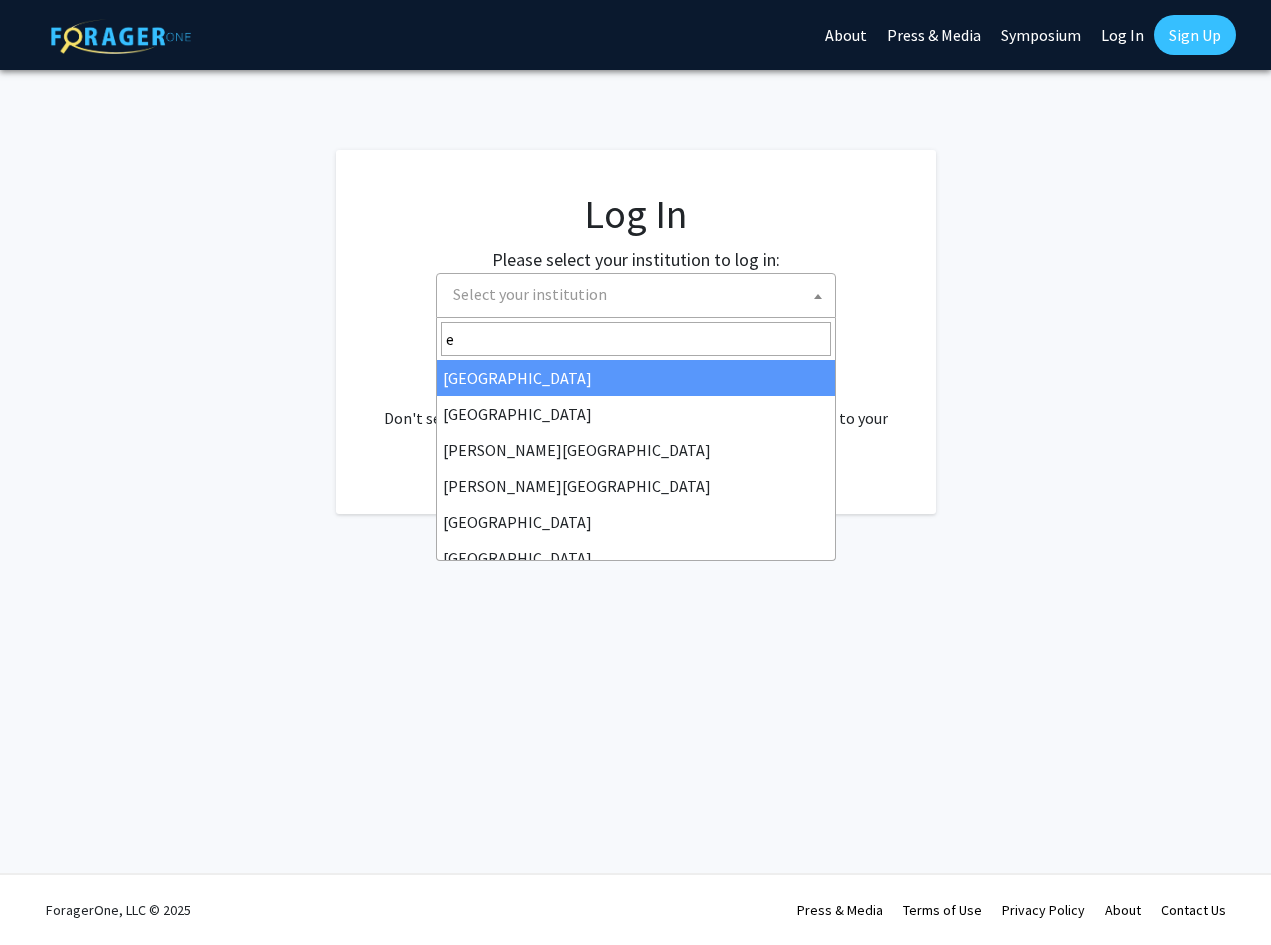scroll, scrollTop: 0, scrollLeft: 0, axis: both 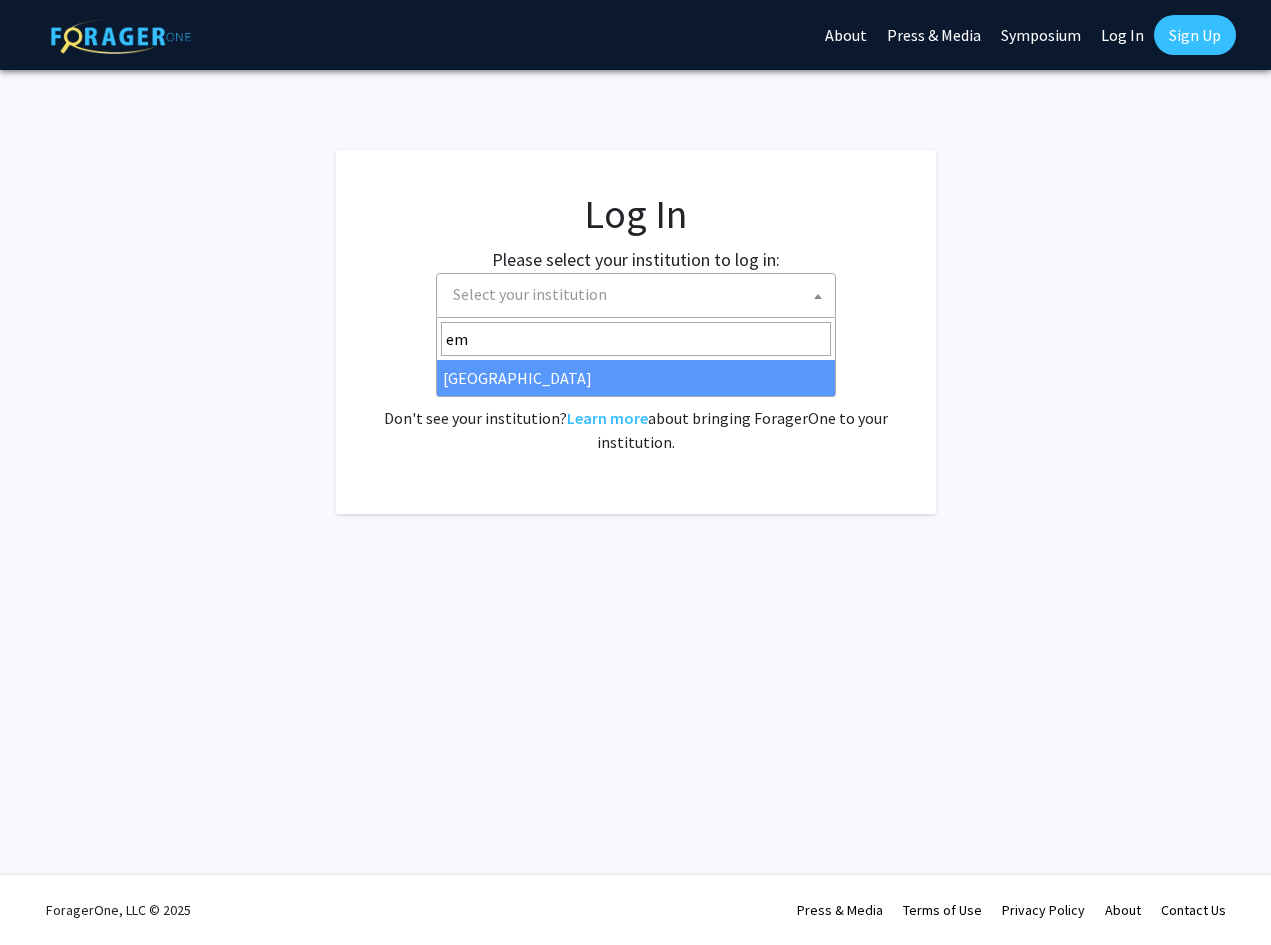 type on "em" 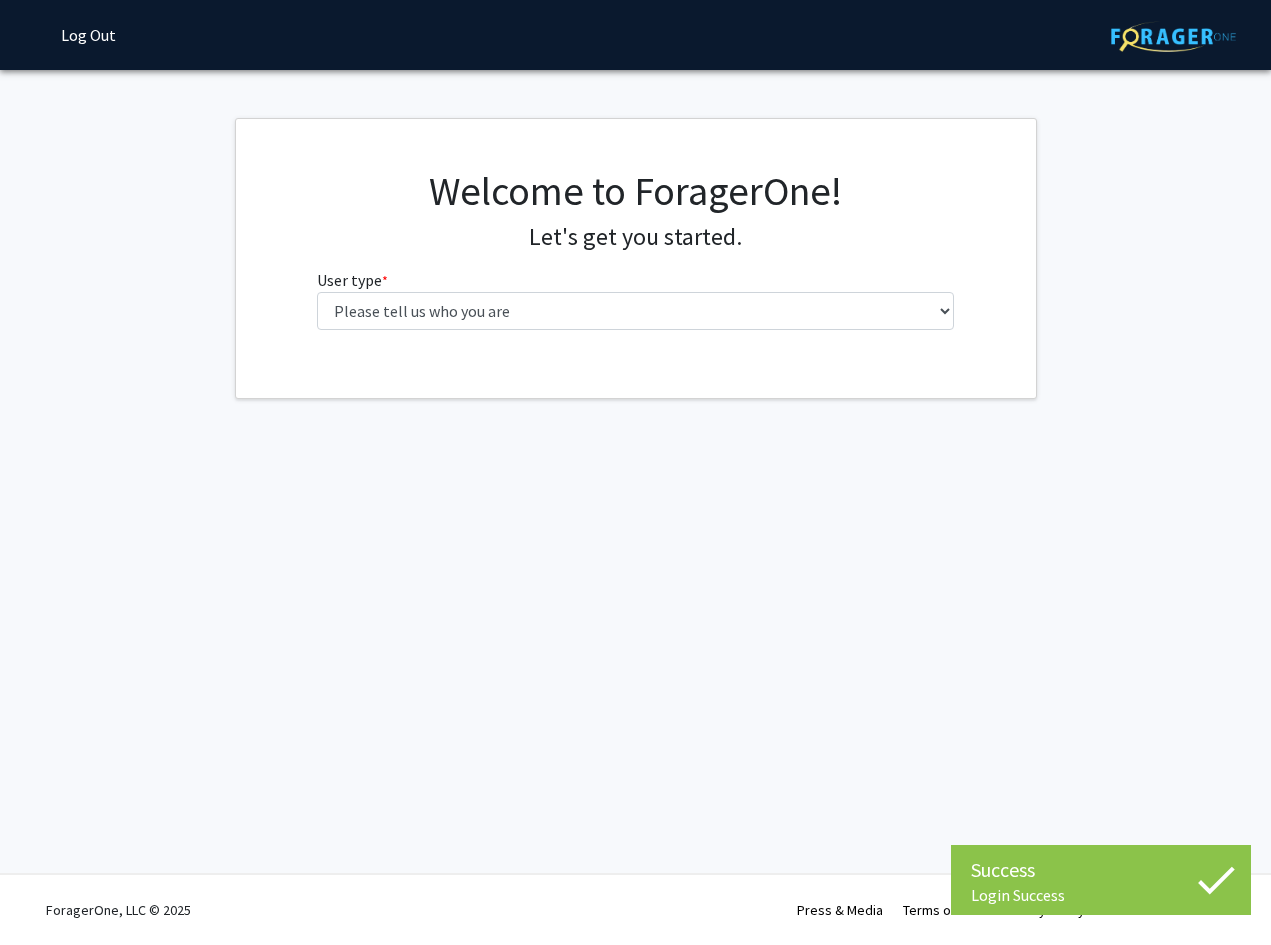 scroll, scrollTop: 0, scrollLeft: 0, axis: both 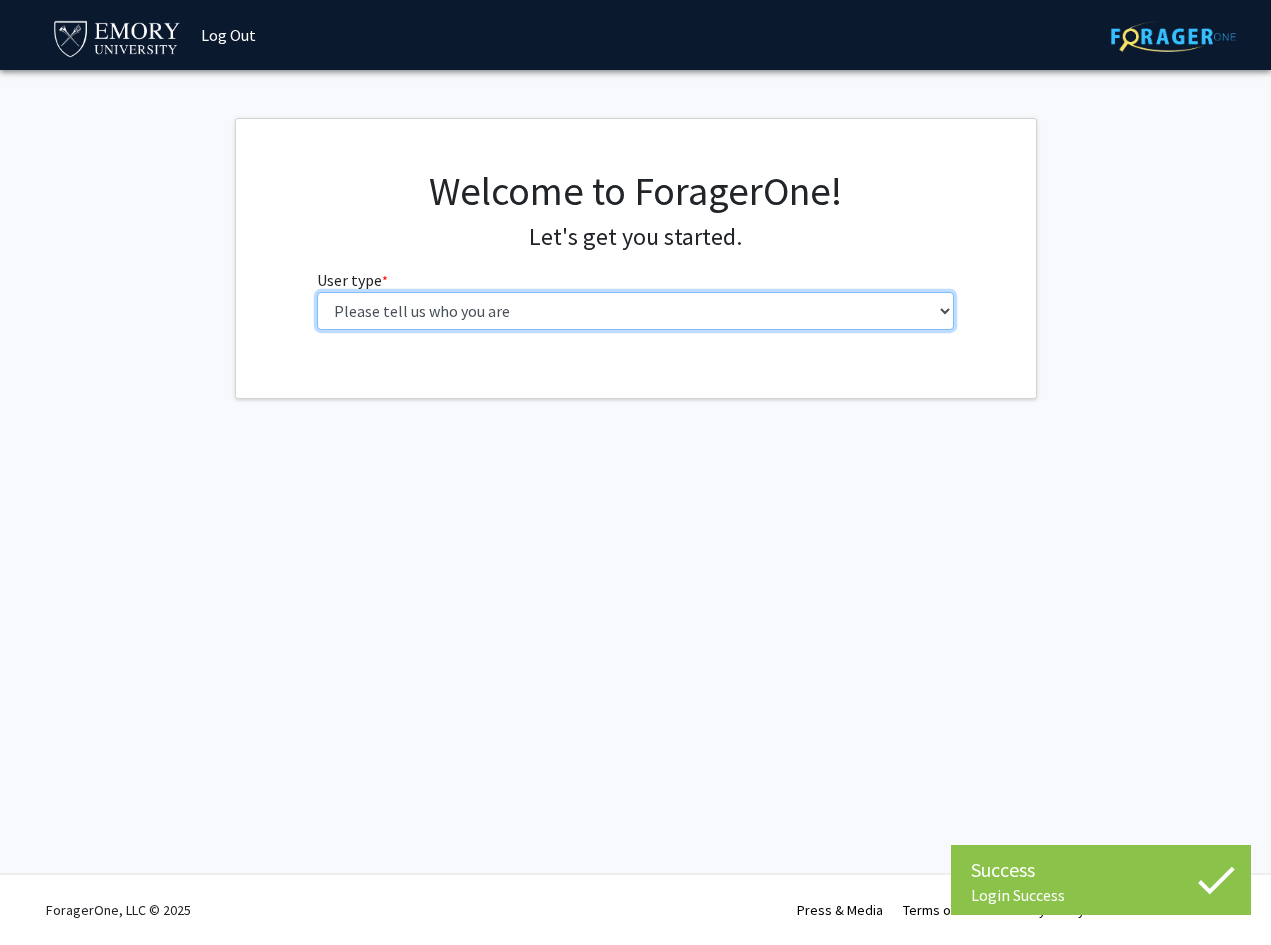 select on "1: undergrad" 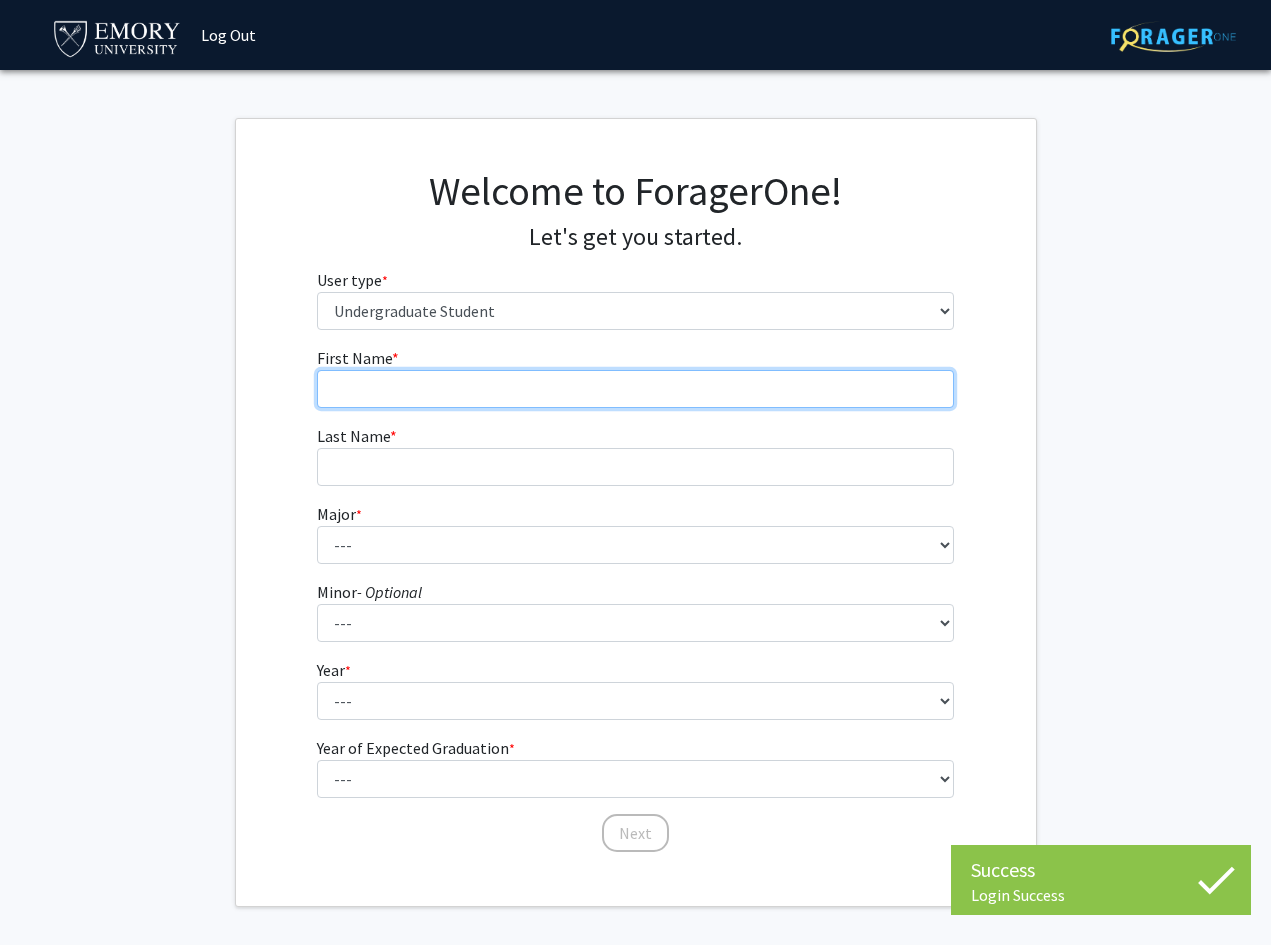 click on "First Name * required" at bounding box center (635, 389) 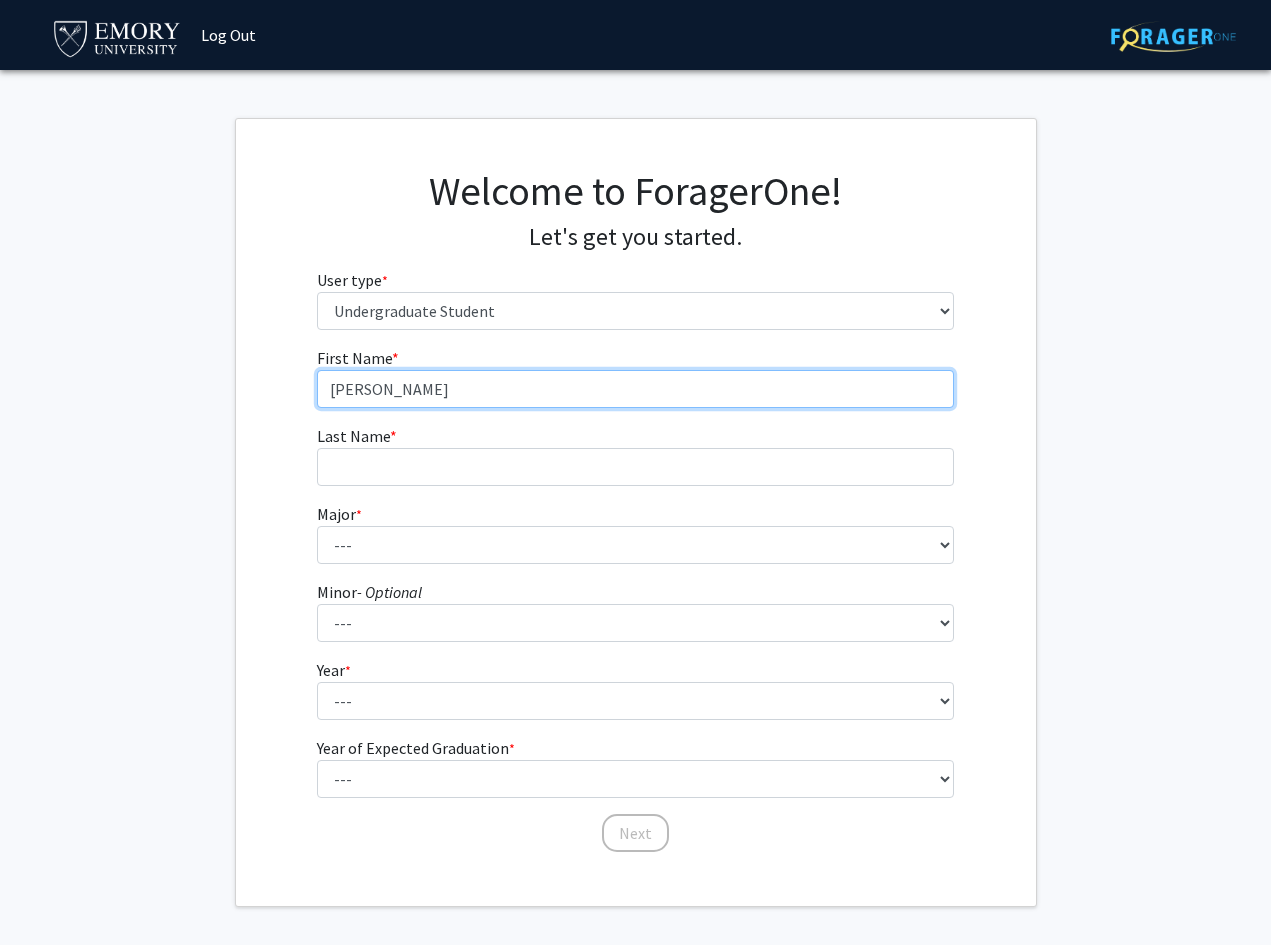 type on "[PERSON_NAME]" 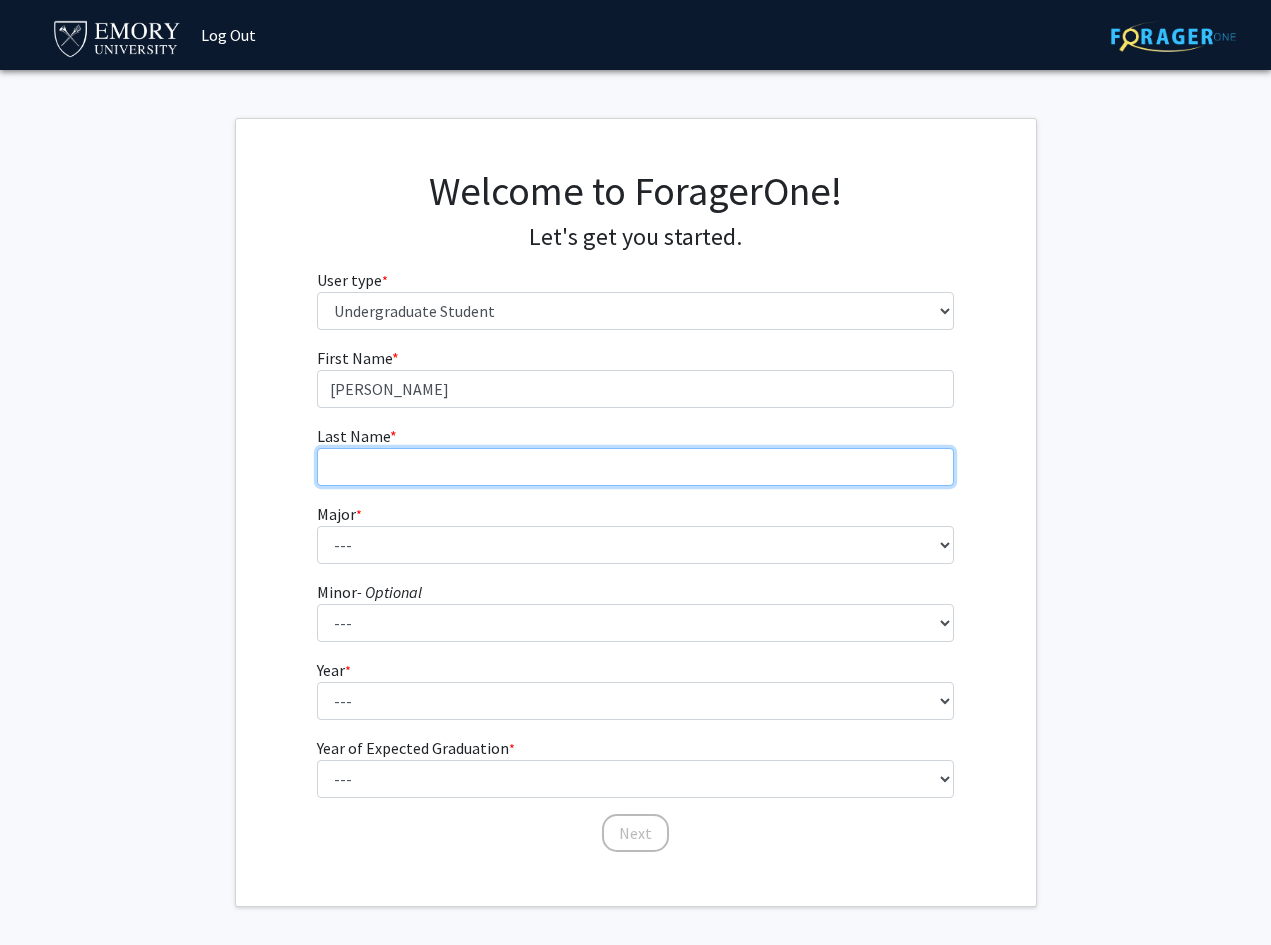 click on "Last Name * required" at bounding box center [635, 467] 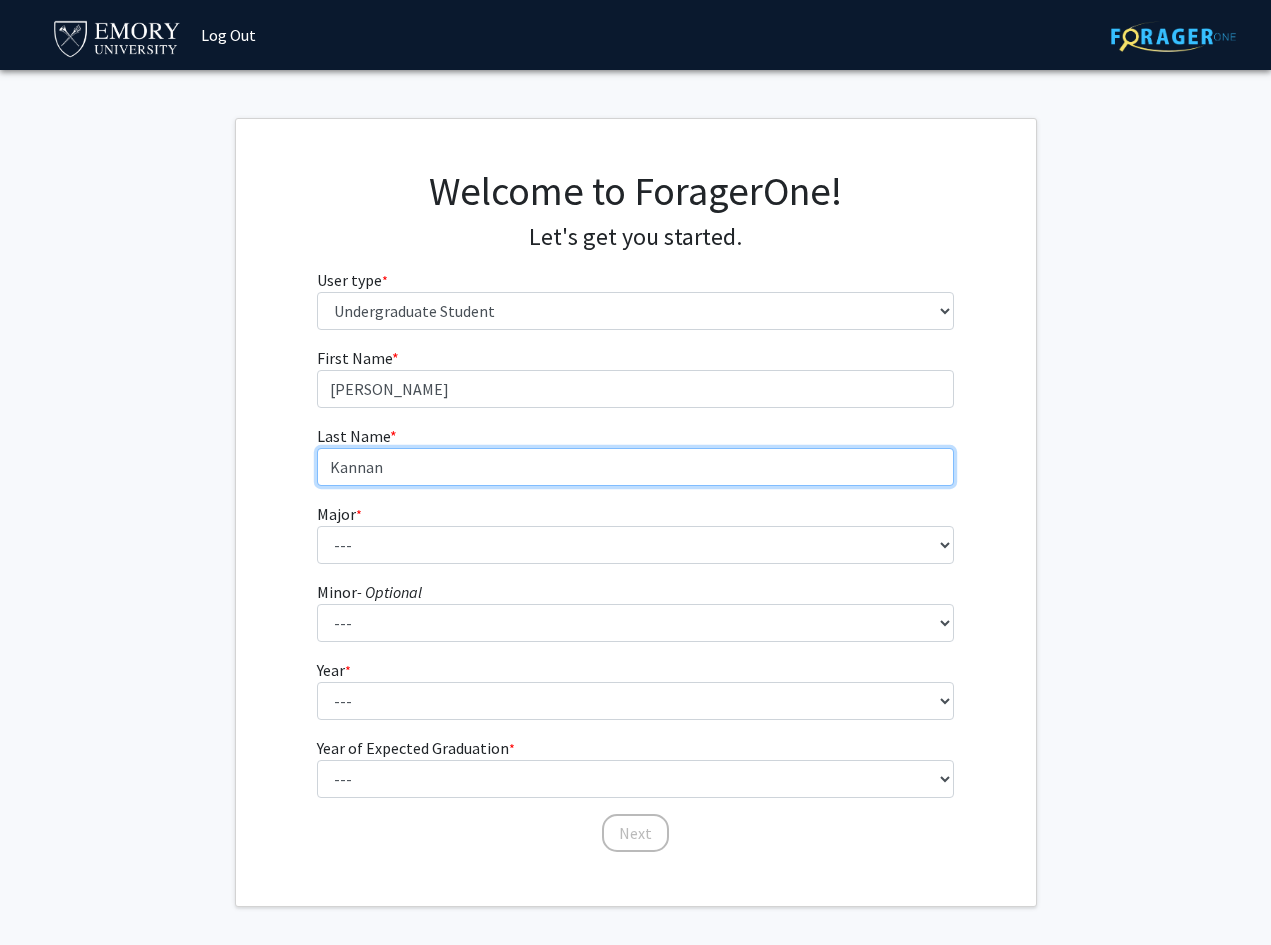 type on "Kannan" 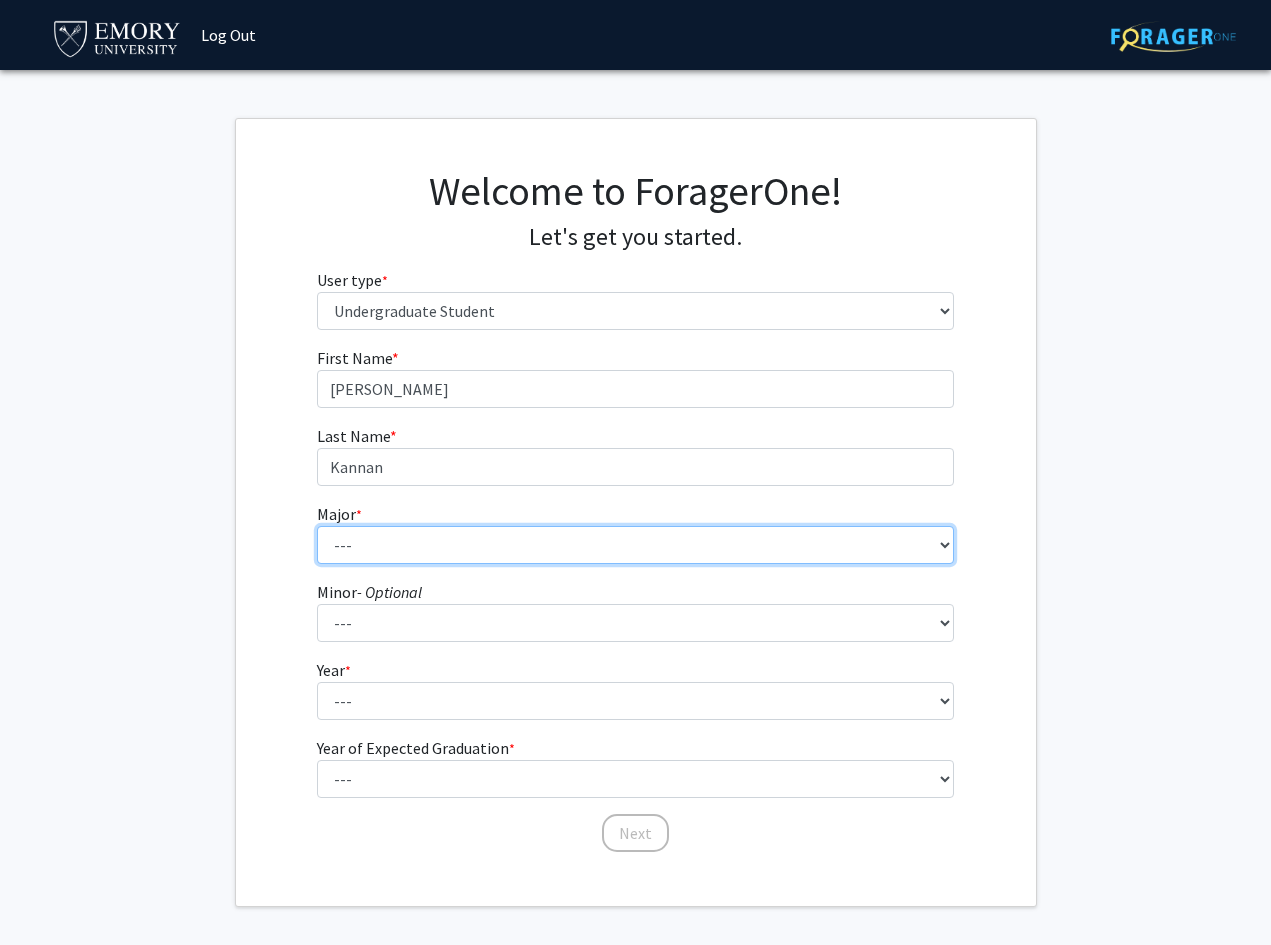 select on "66: 1026" 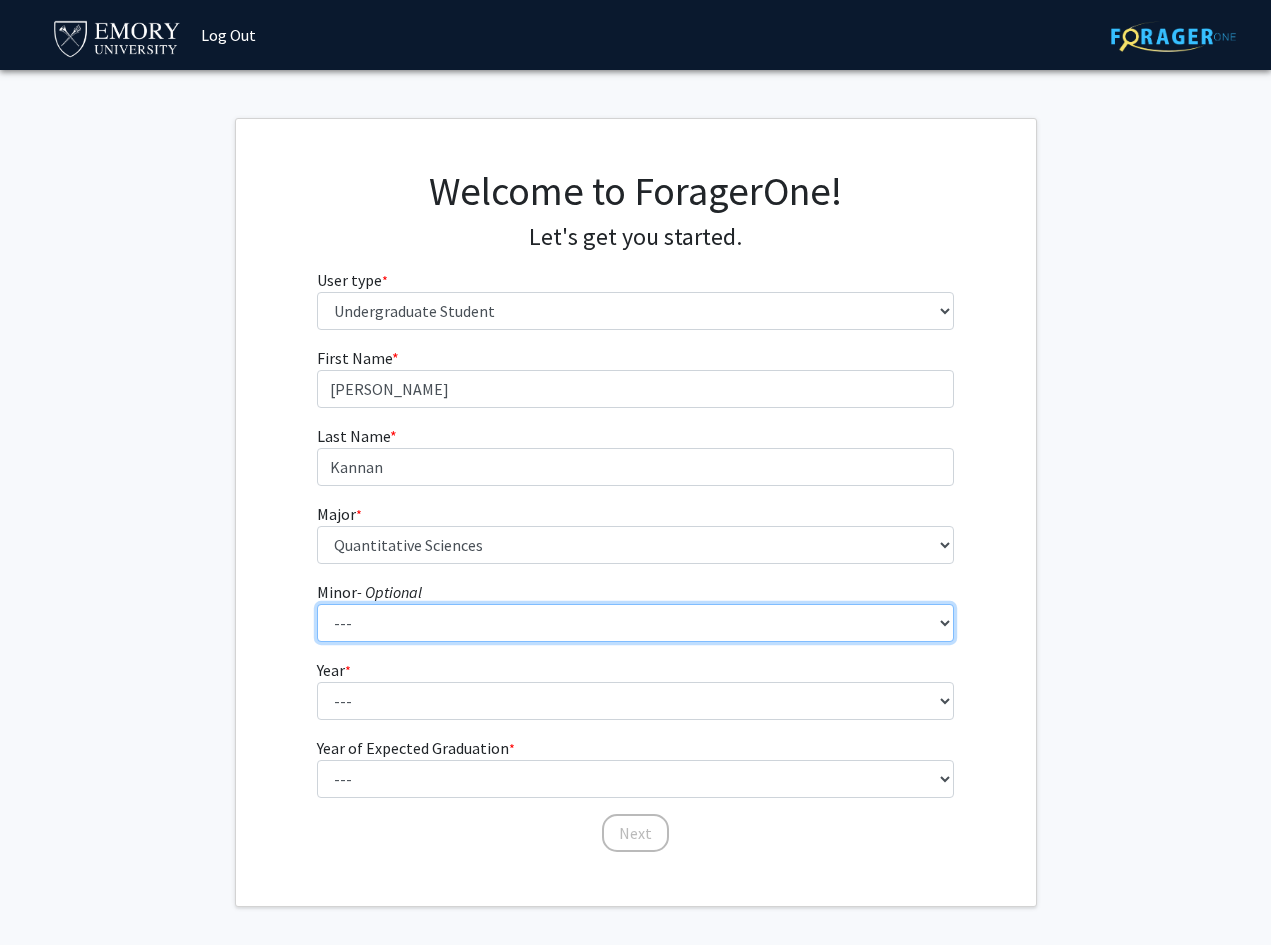 select on "49: 776" 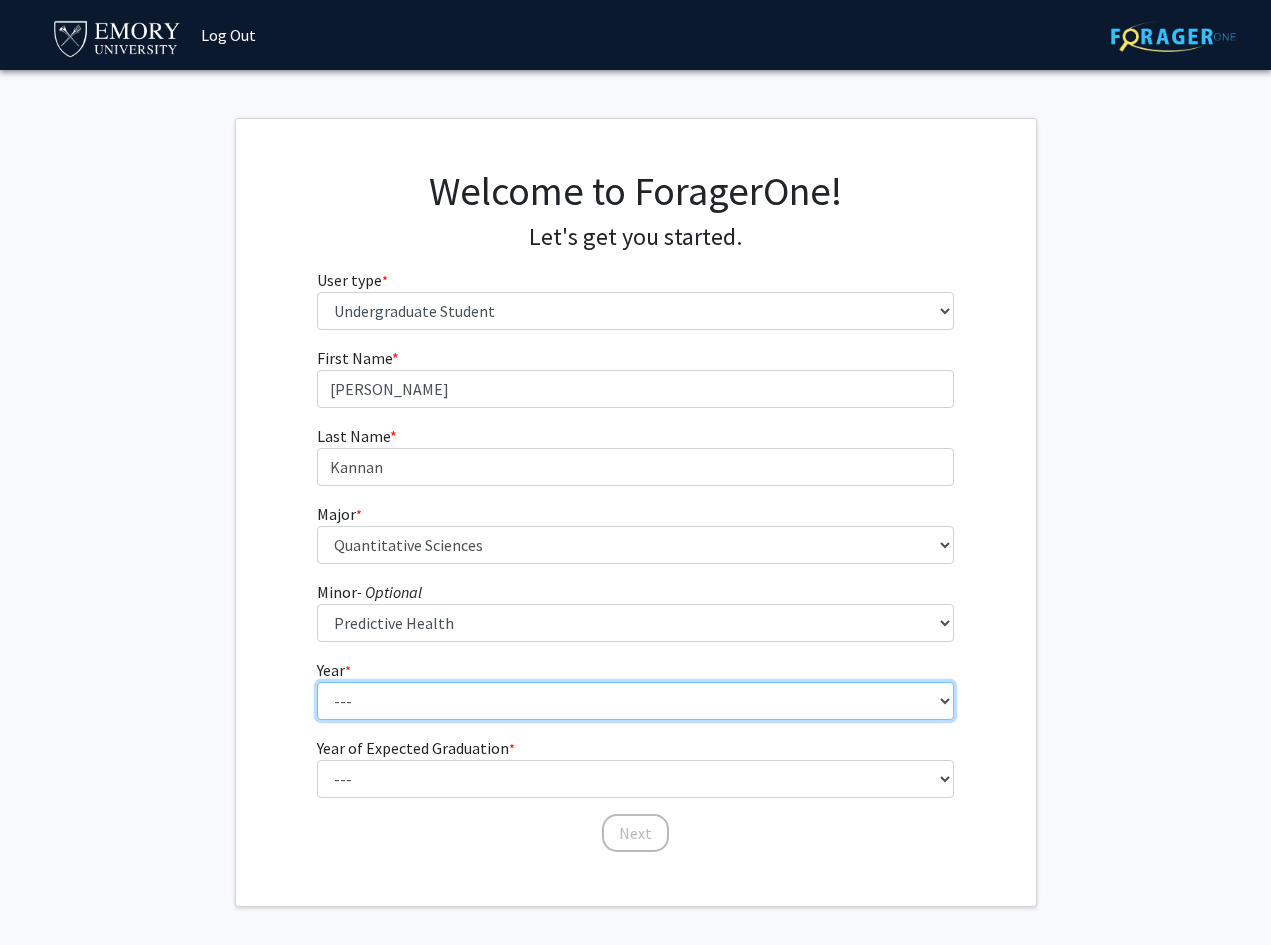 select on "2: sophomore" 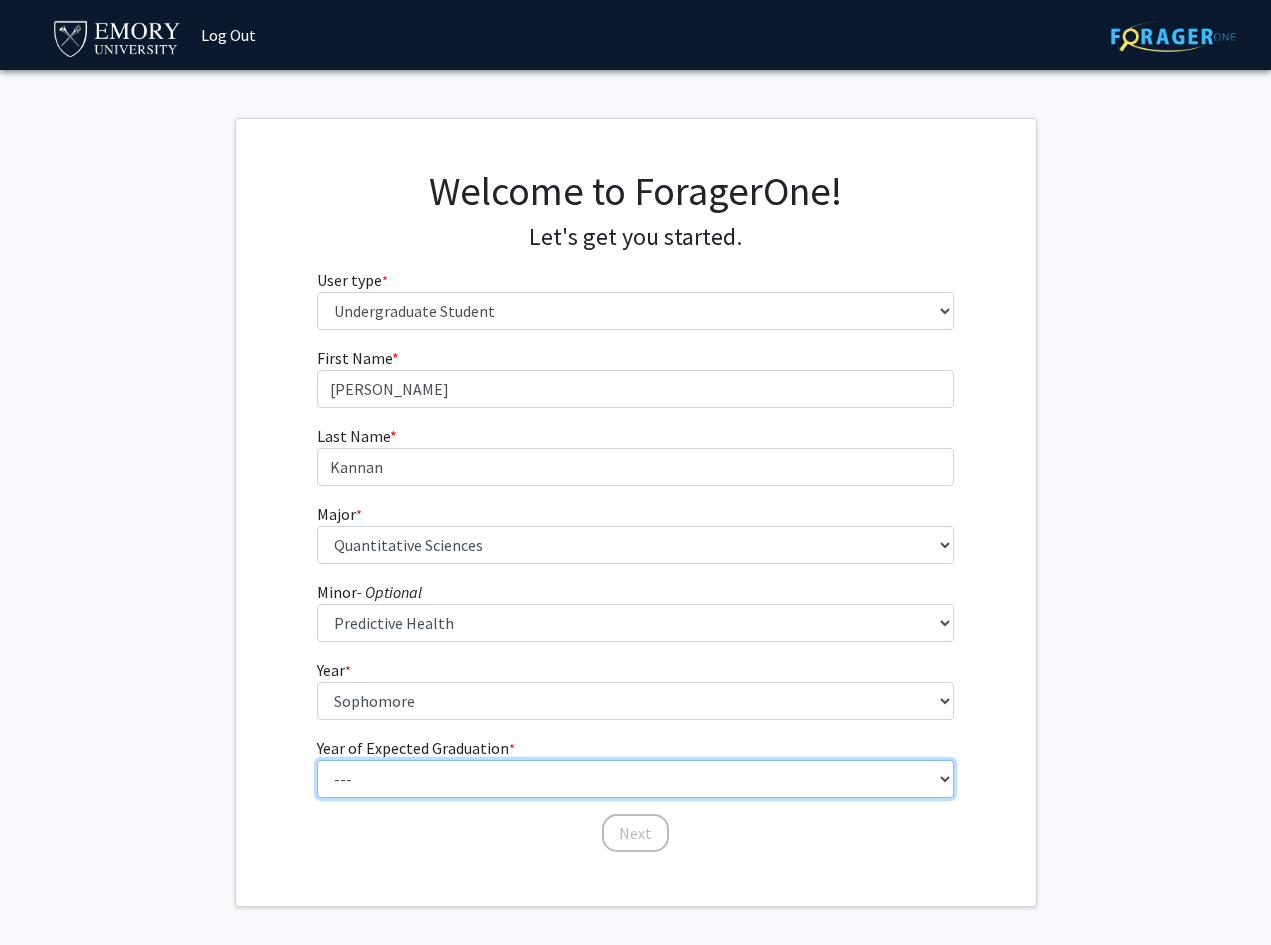 select on "4: 2028" 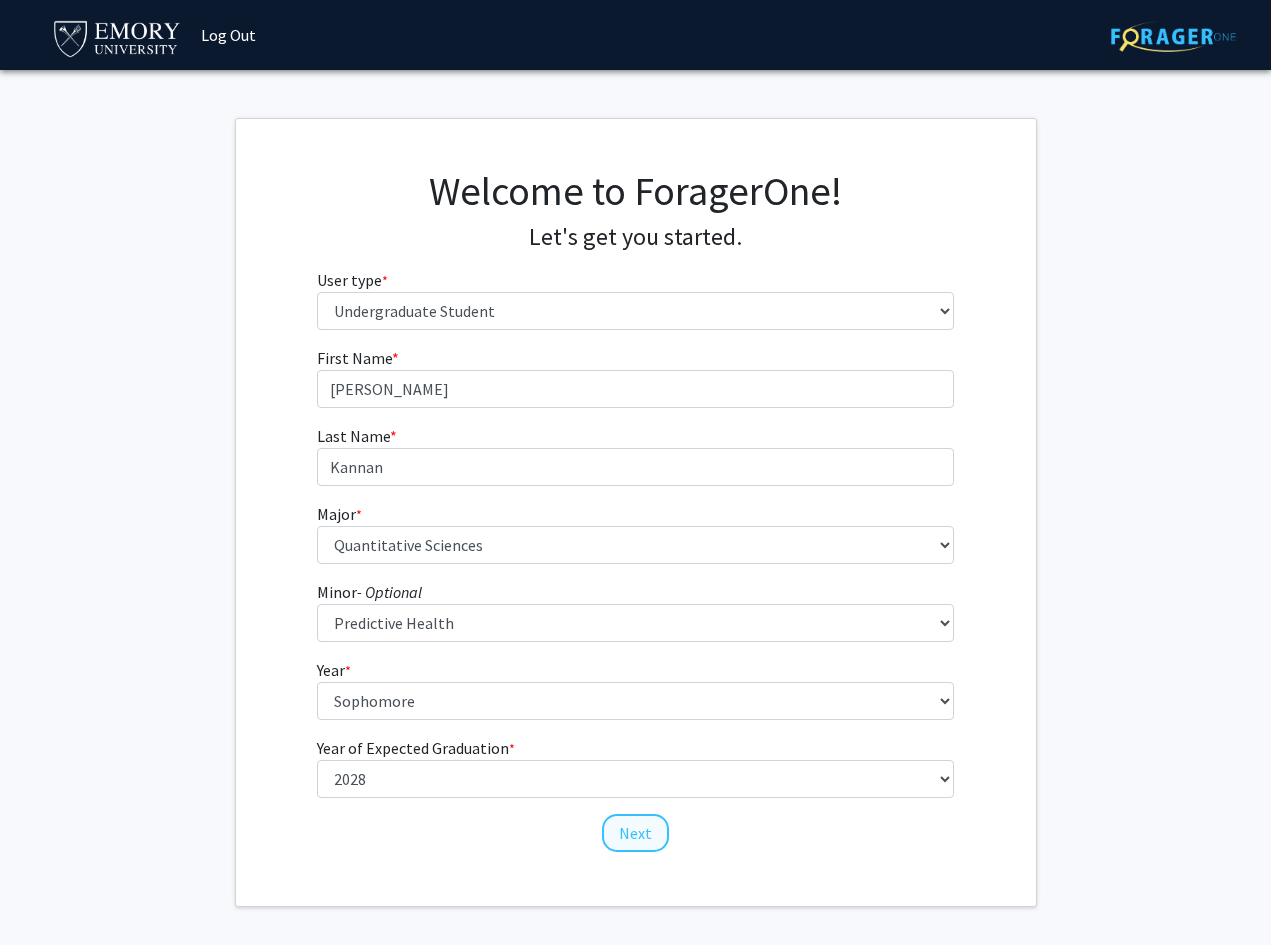 click on "Next" 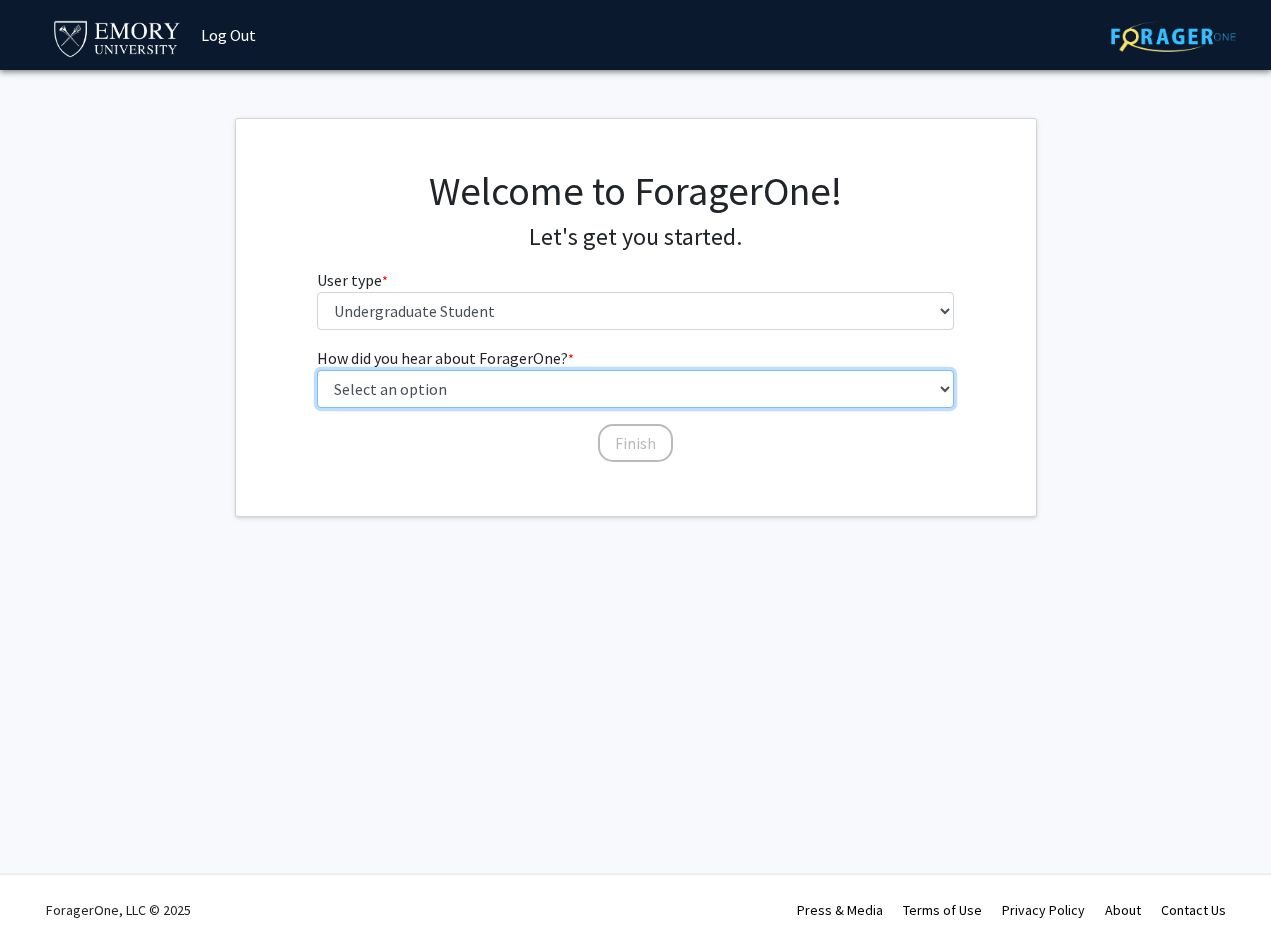 select on "1: peer_recommendation" 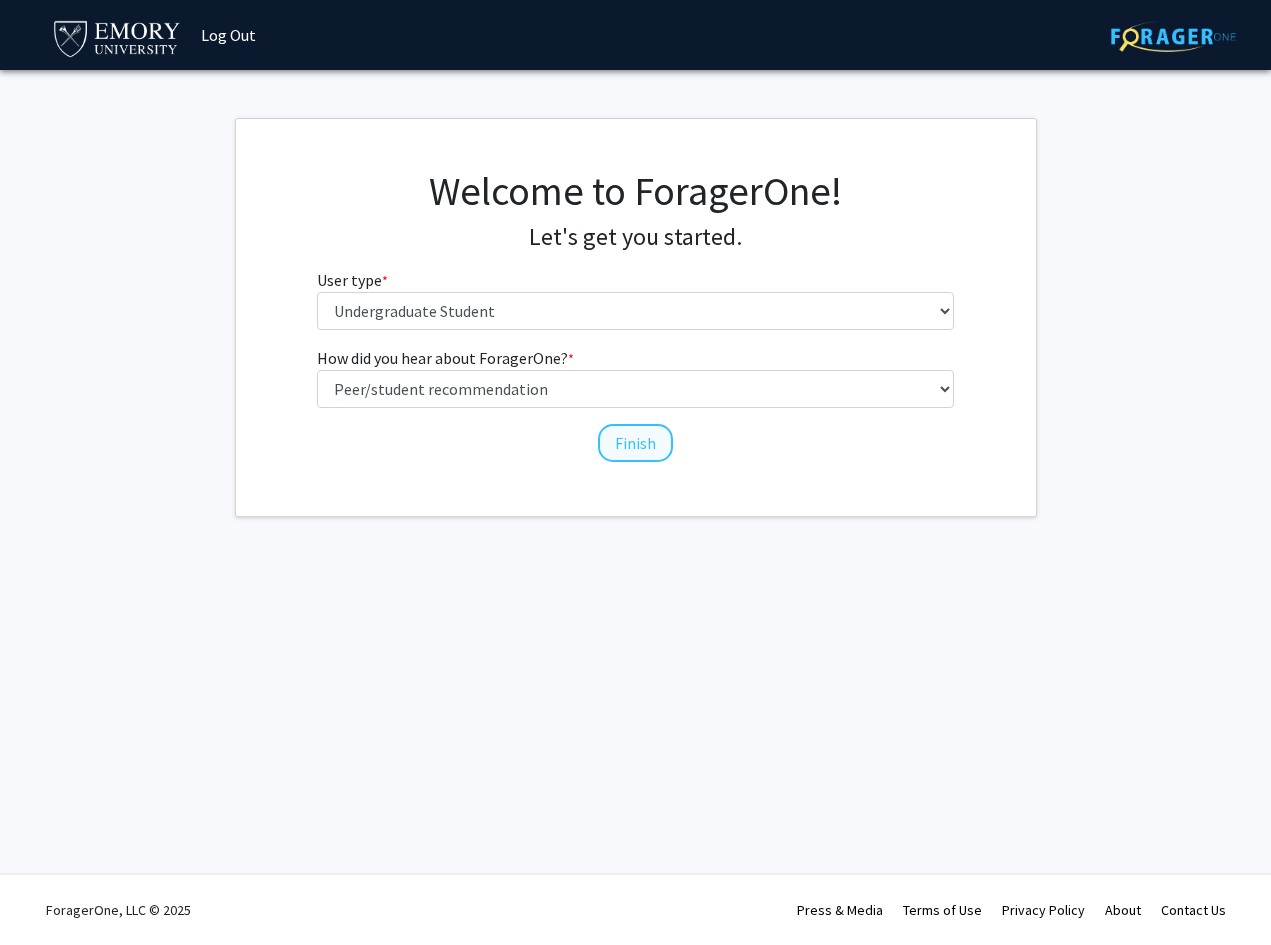 click on "Finish" 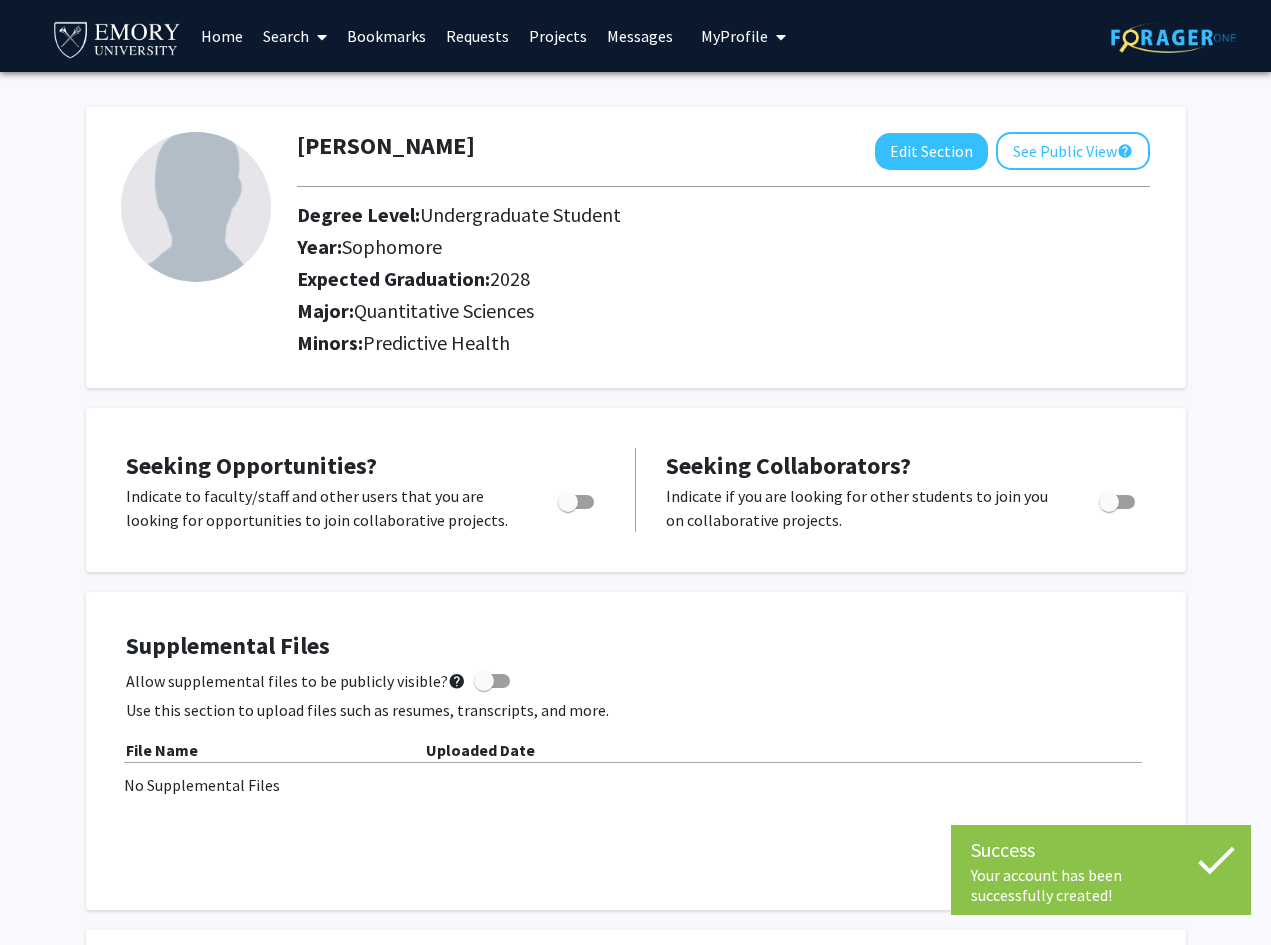 click 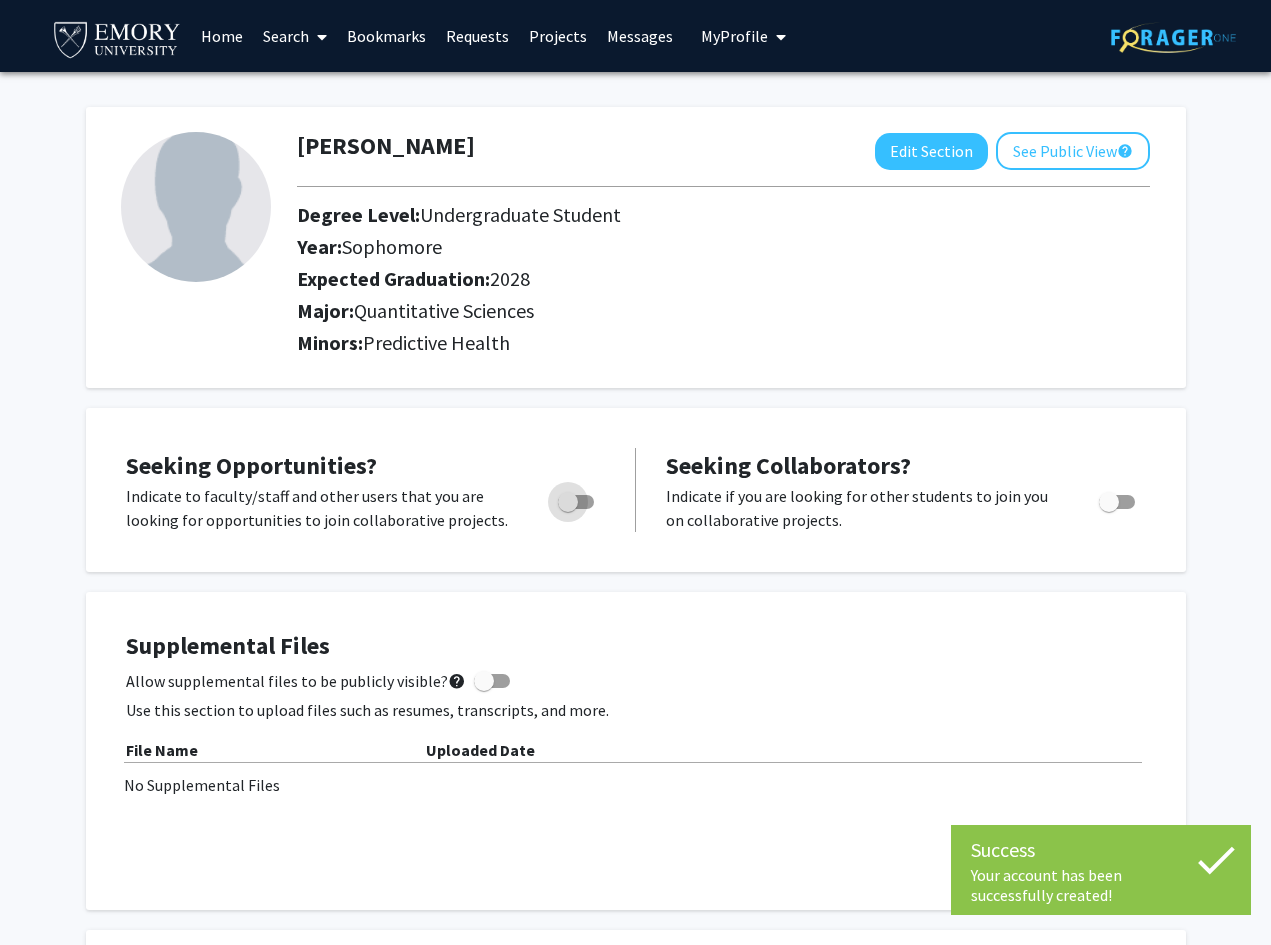 click at bounding box center [576, 502] 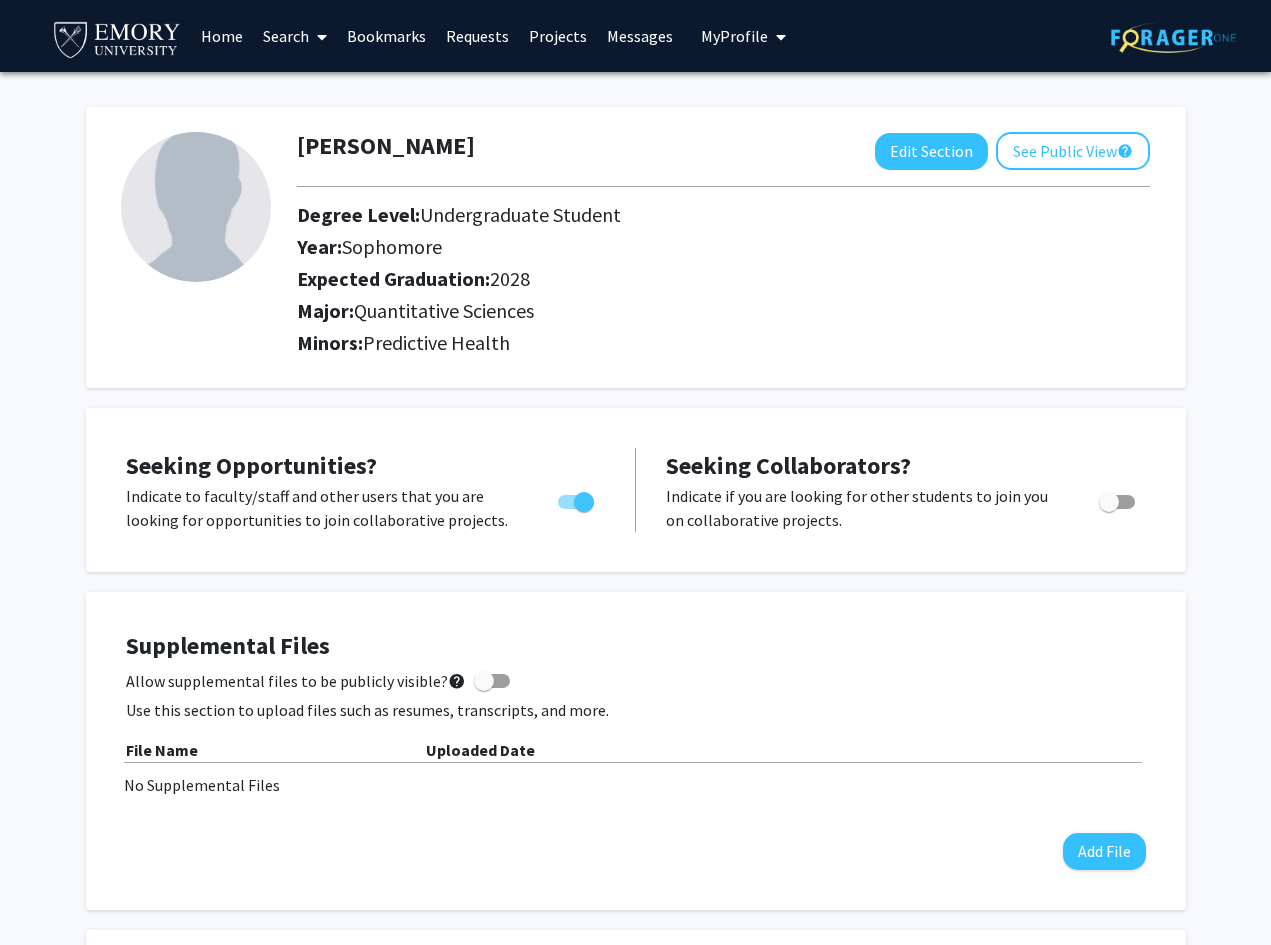 scroll, scrollTop: 0, scrollLeft: 0, axis: both 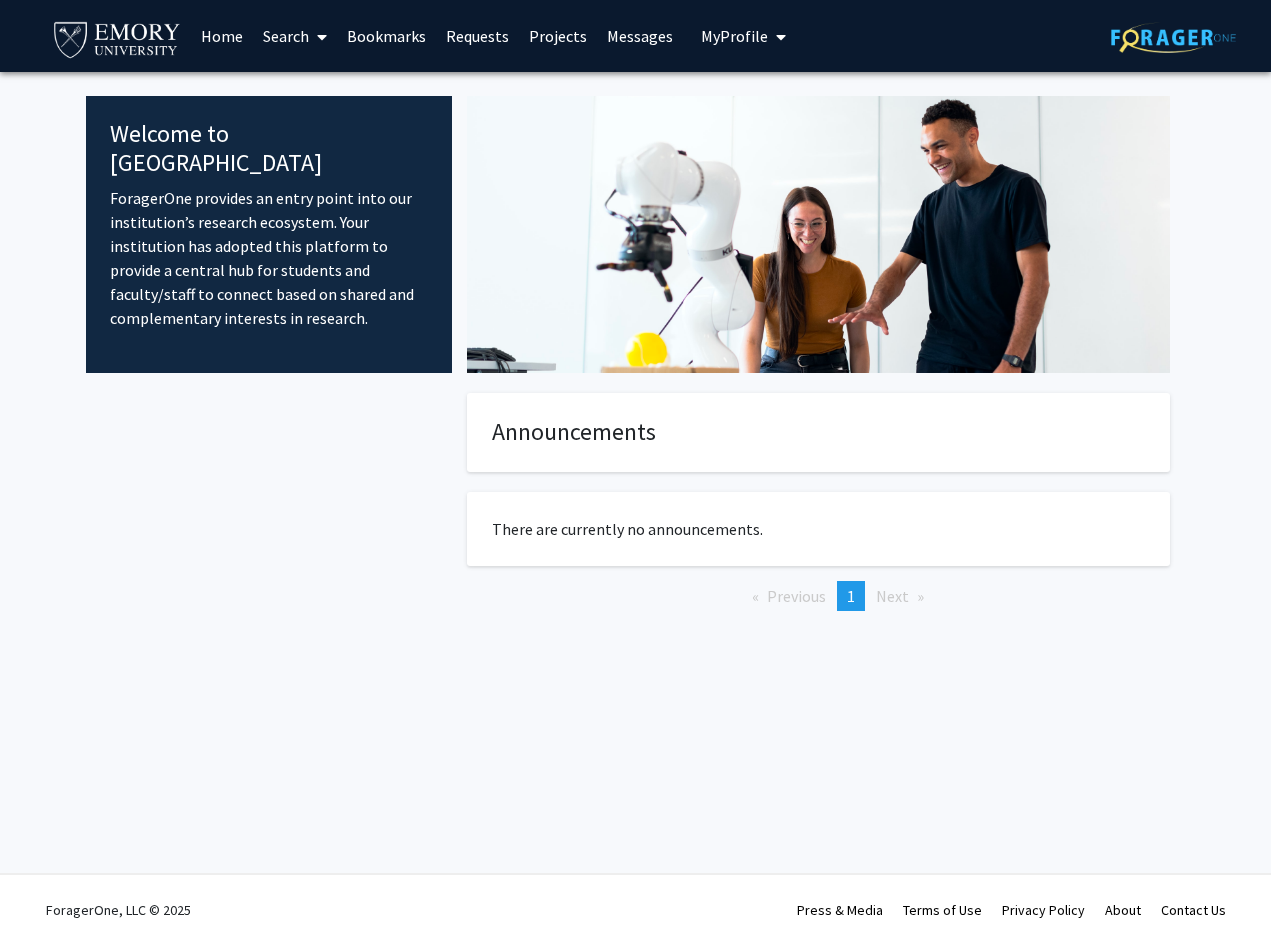 click at bounding box center (318, 37) 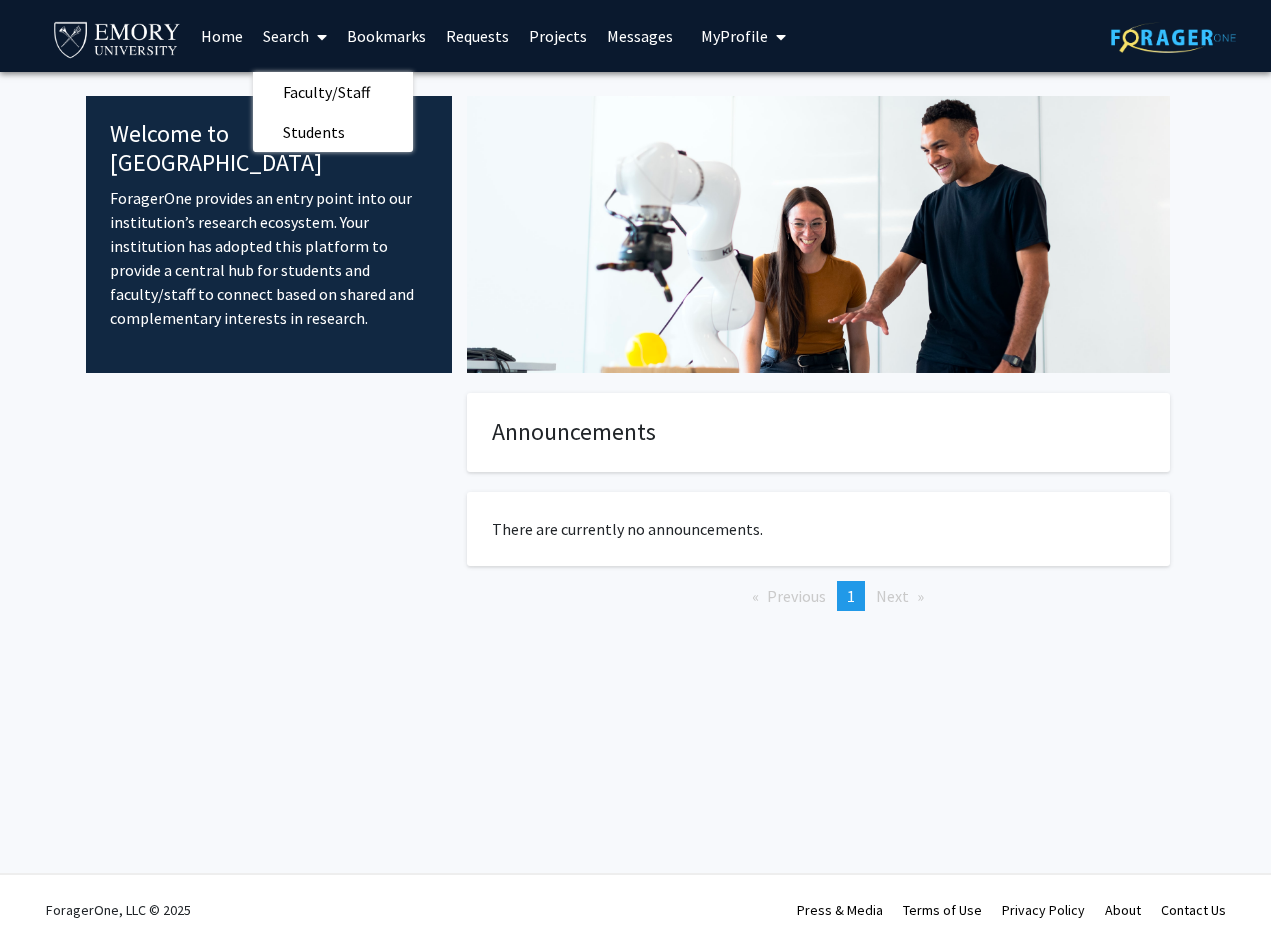 click on "Projects" at bounding box center (558, 36) 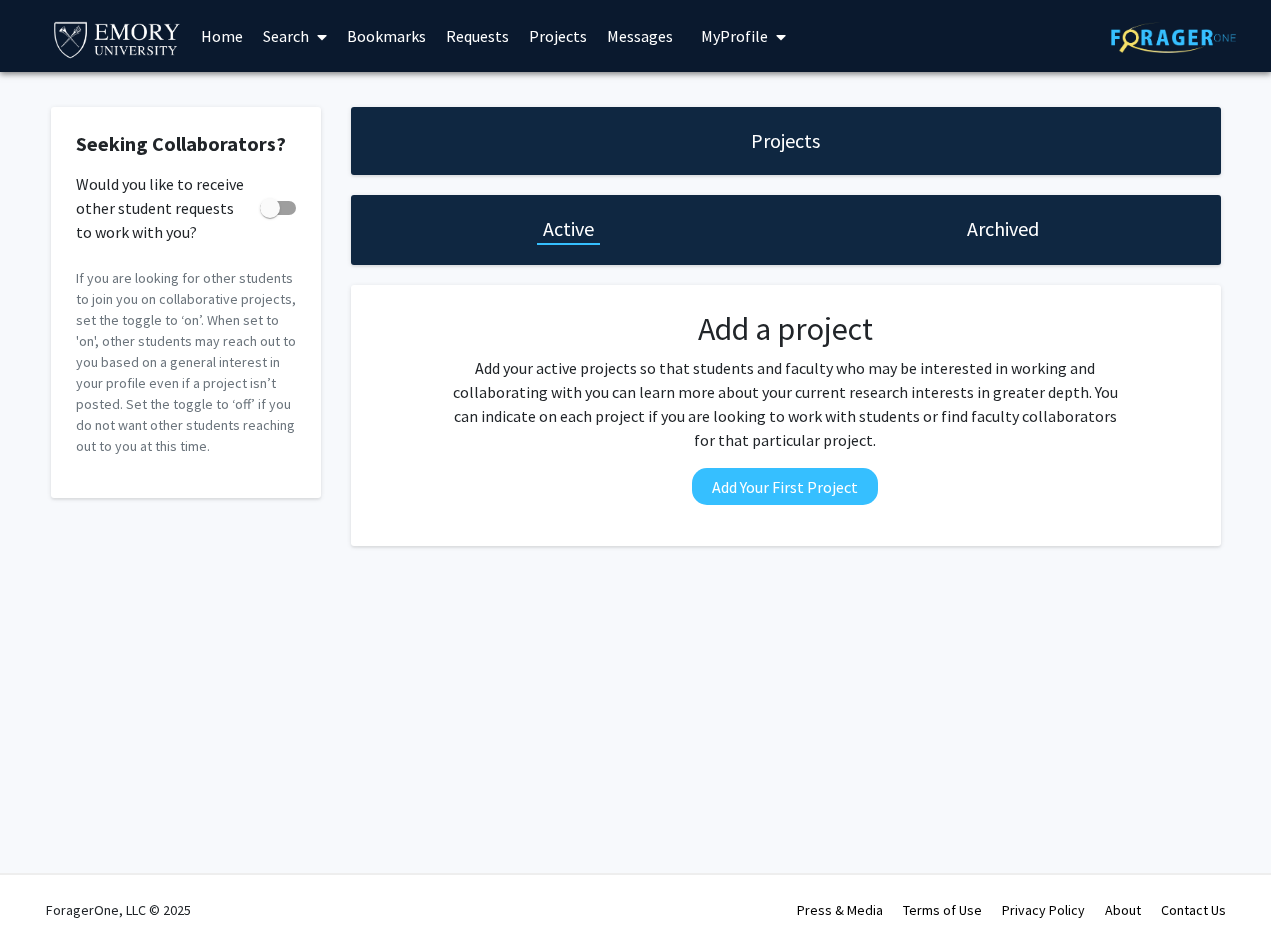click on "Projects" at bounding box center (558, 36) 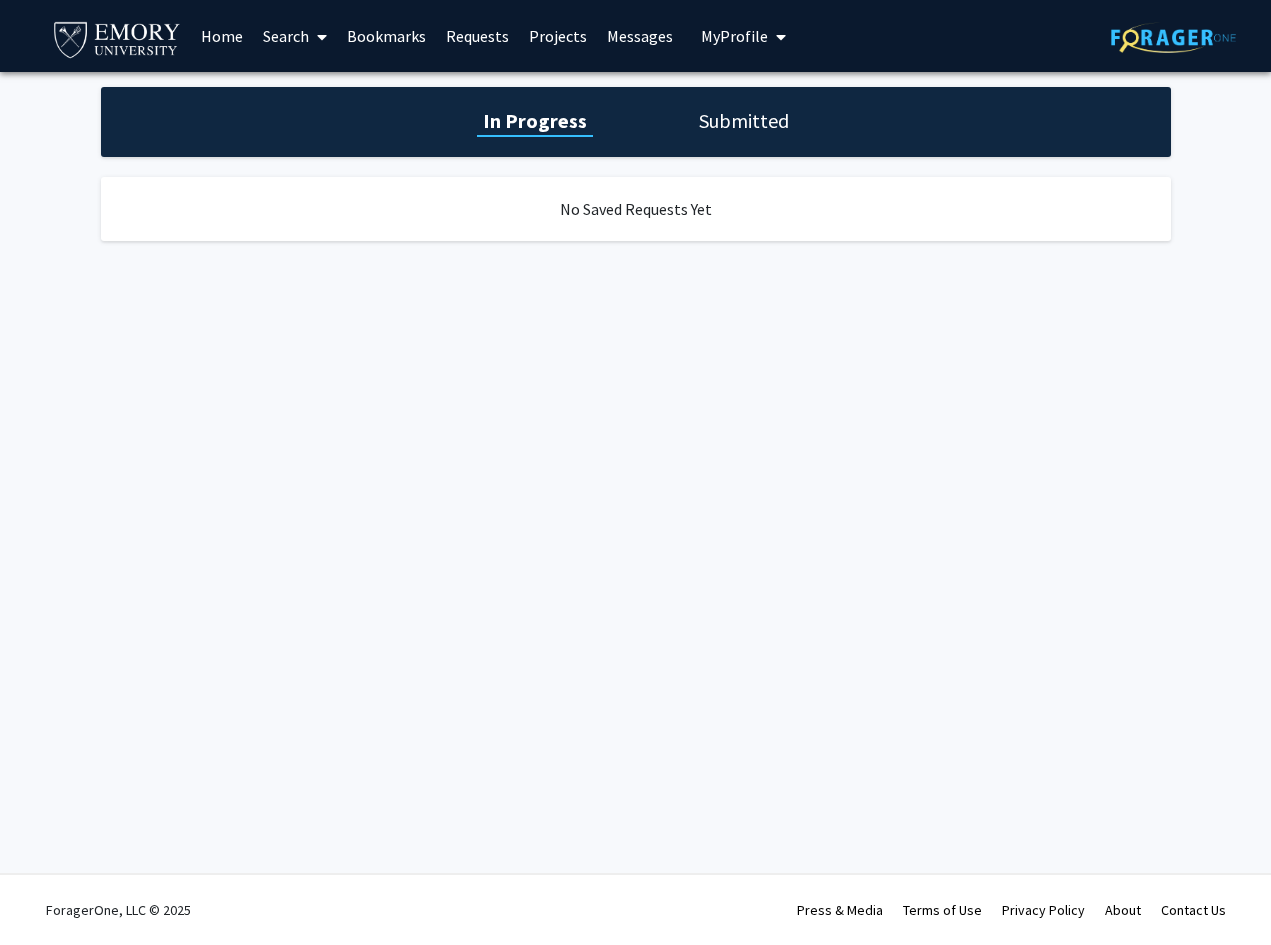 click on "Bookmarks" at bounding box center (386, 36) 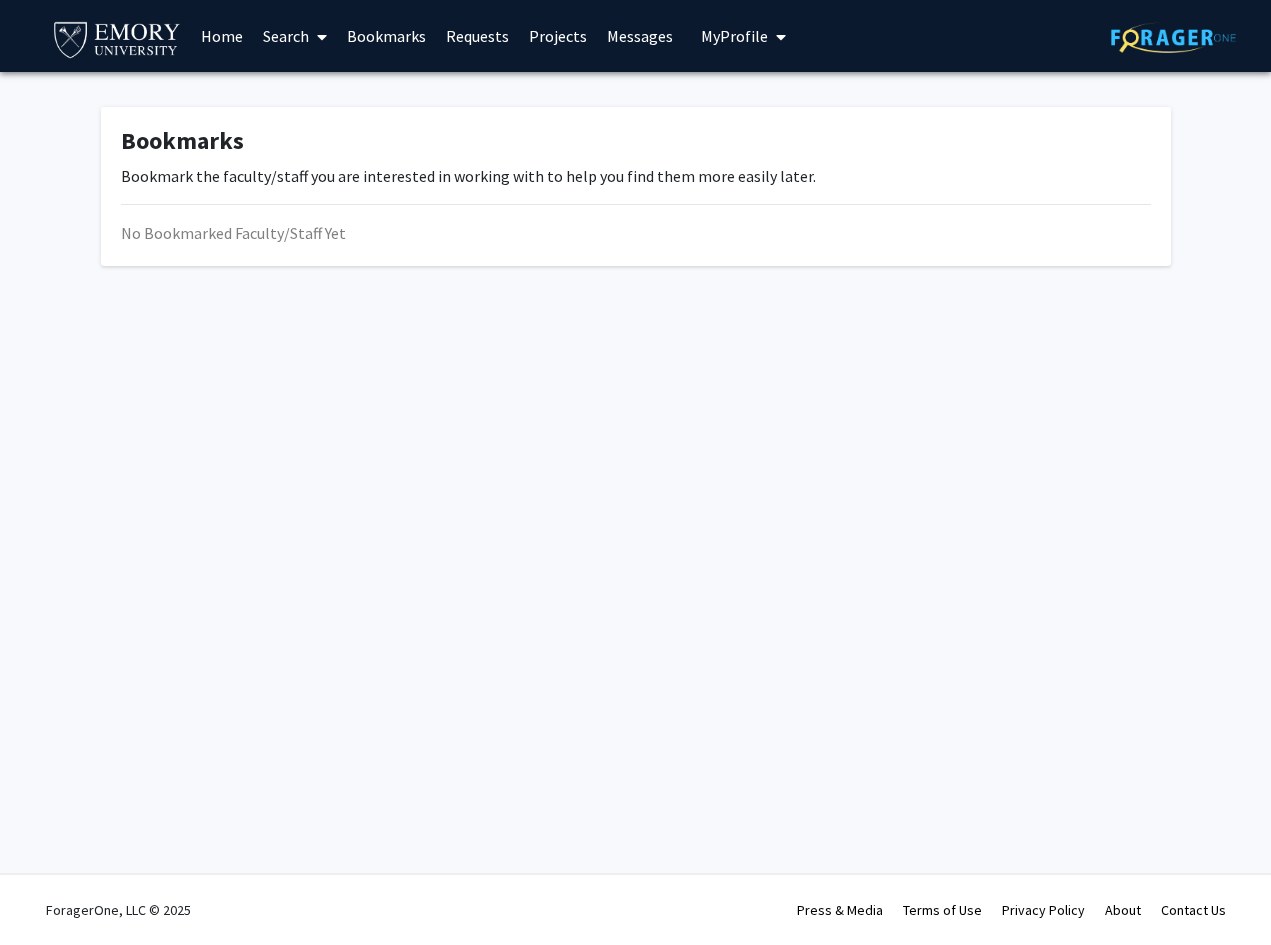 click on "Search" at bounding box center (295, 36) 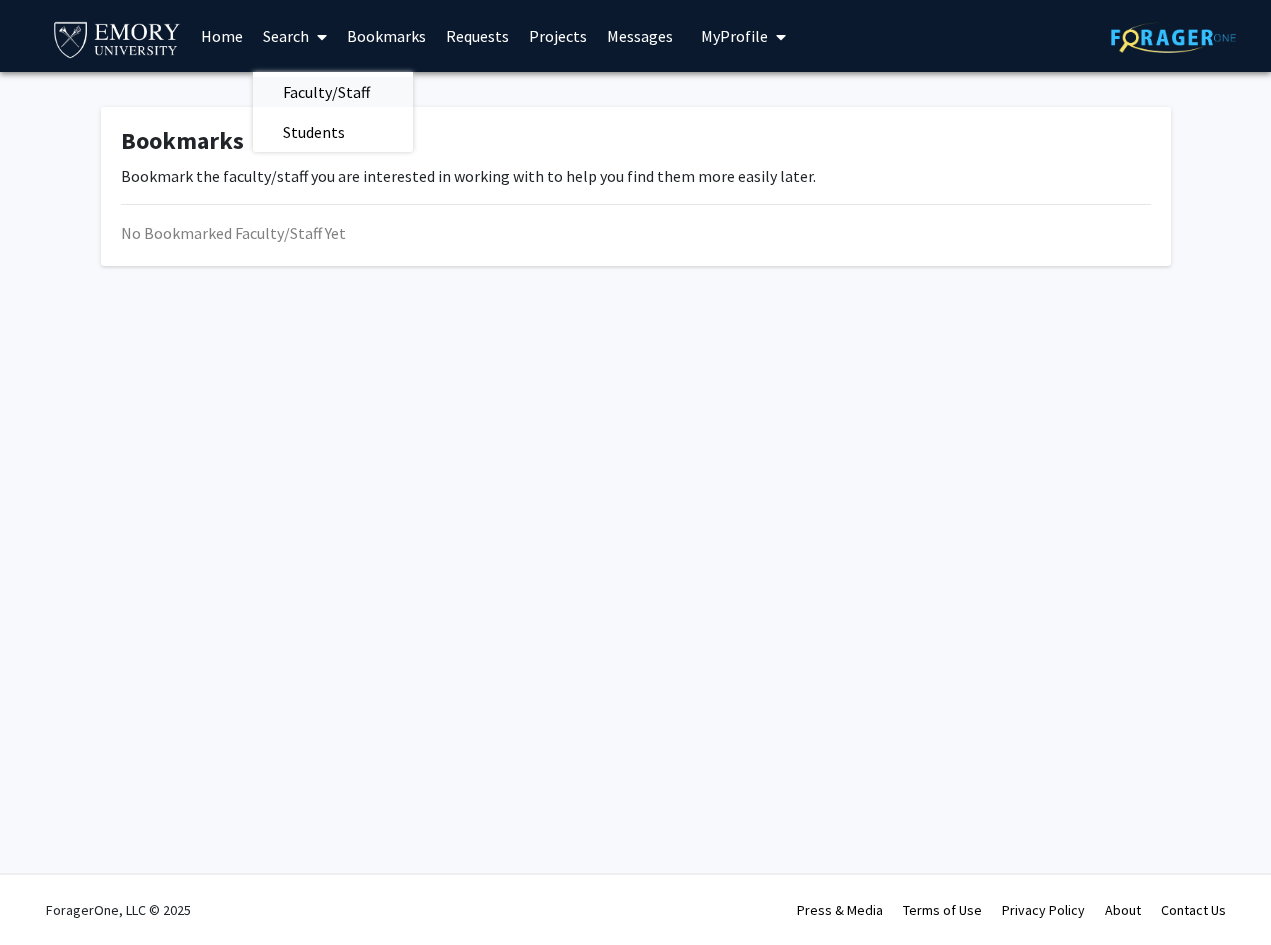 click on "Faculty/Staff" at bounding box center (326, 92) 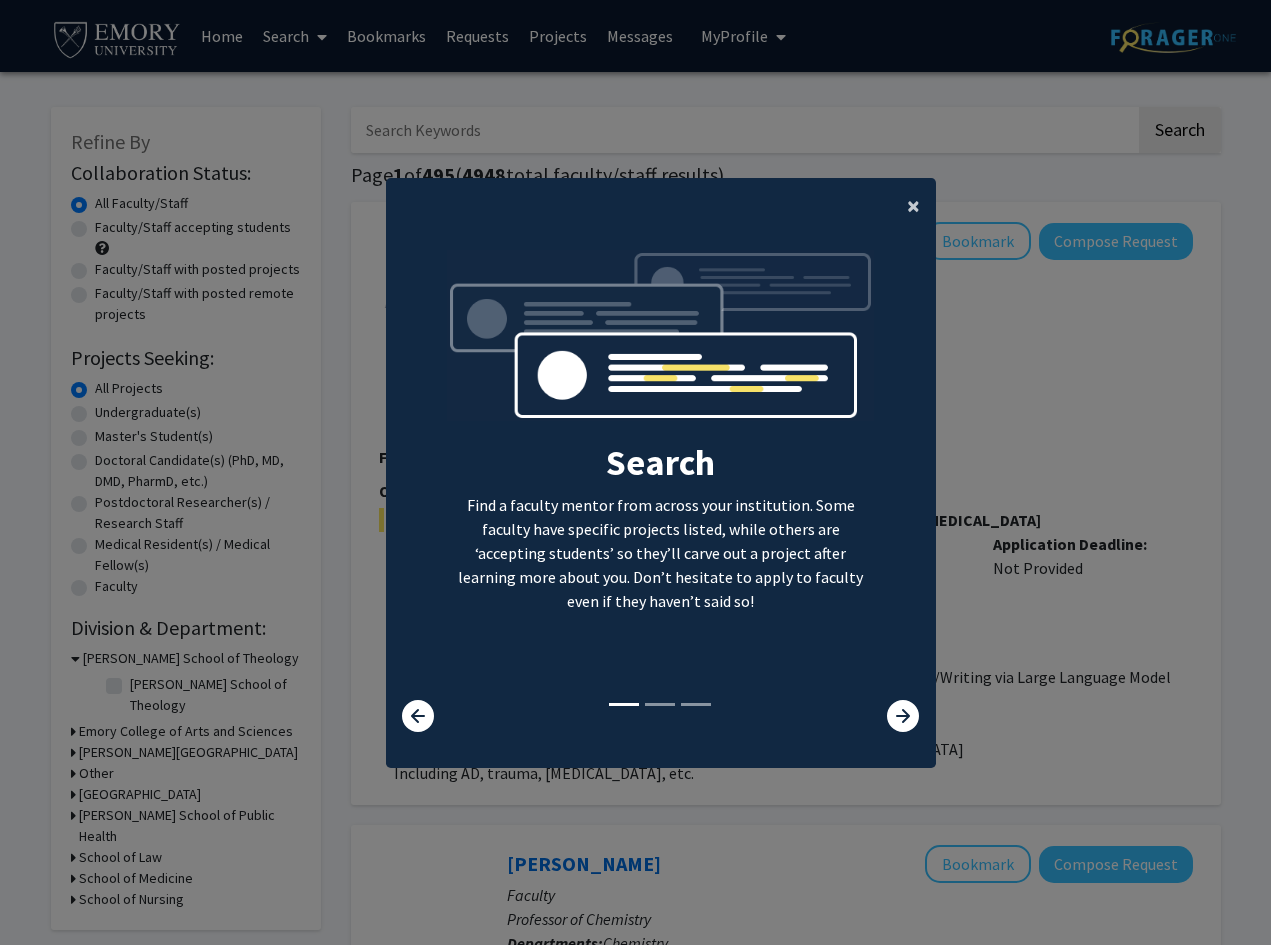 click on "×" 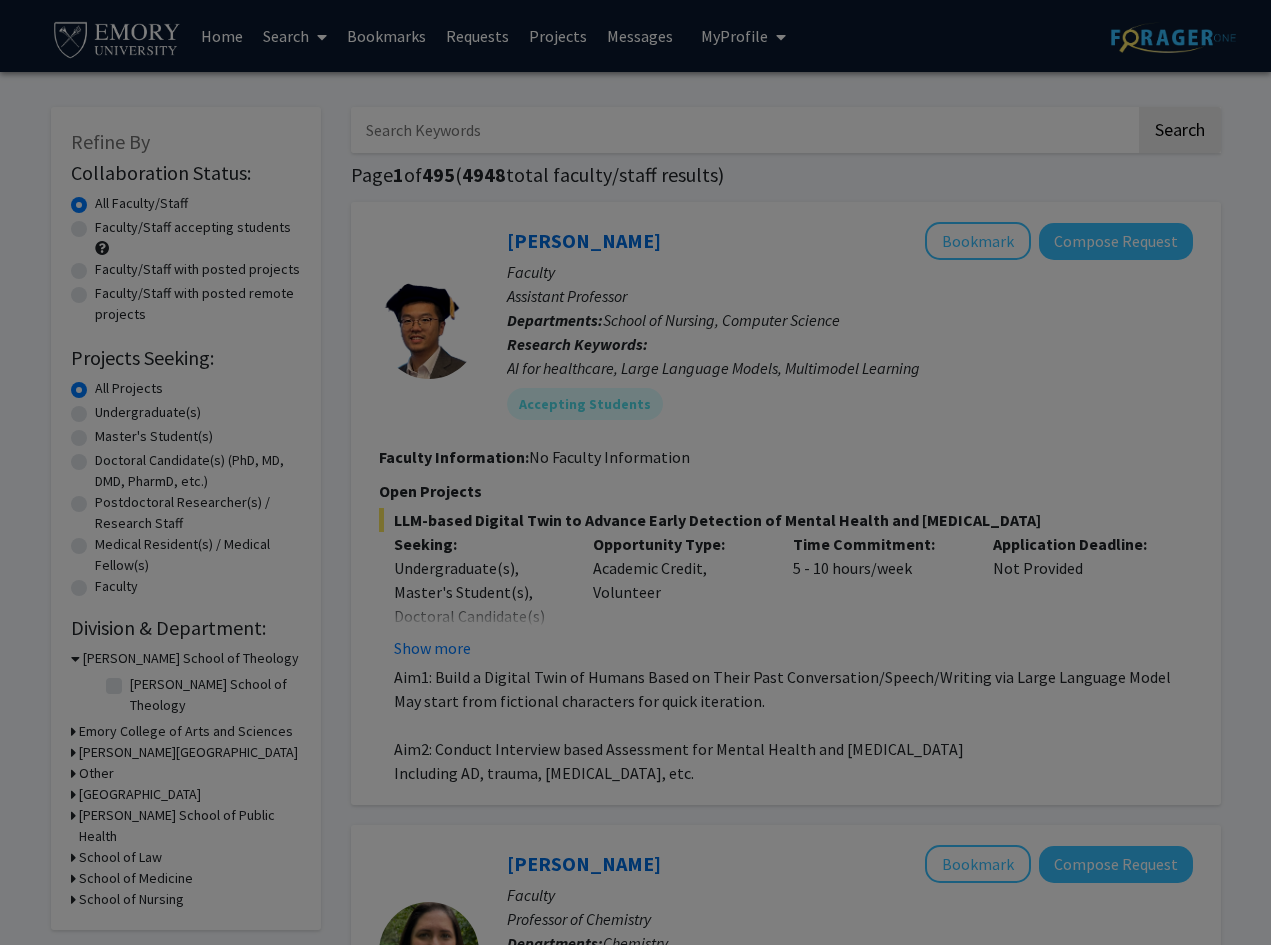 click on "× Search  Find a faculty mentor from across your institution. Some faculty have specific projects listed, while others are ‘accepting students’ so they’ll carve out a project after learning more about you. Don’t hesitate to apply to faculty even if they haven’t said so!  Bookmark  Don’t lose track of the faculty mentors you’re interested in working with. Save them as you go and apply to work with them whenever you’re ready!  Apply  We help you put your best foot forward to get the attention of faculty. On average, students applying via ForagerOne need to only submit 2-3 requests to connect with at least one faculty." 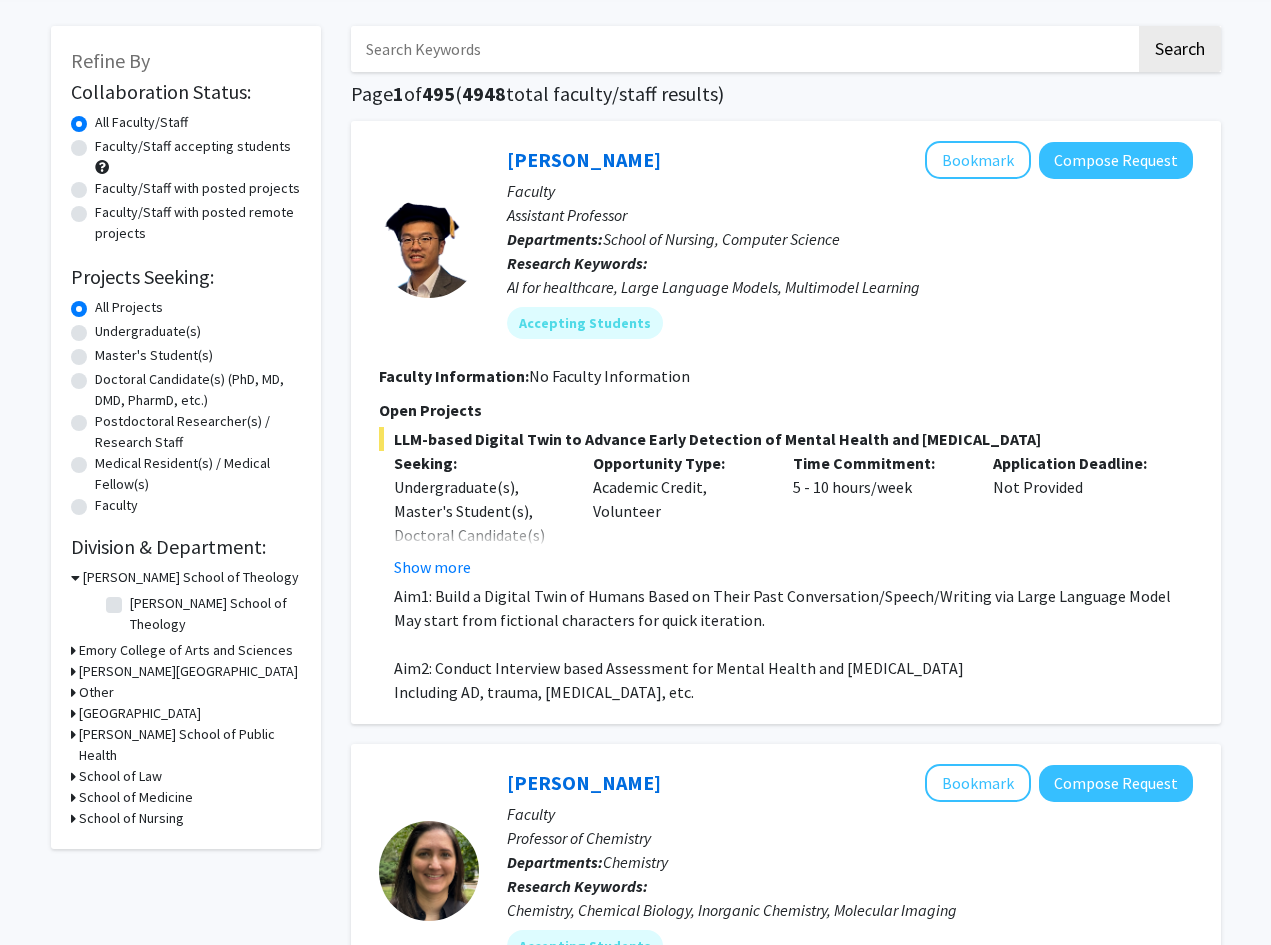 scroll, scrollTop: 82, scrollLeft: 0, axis: vertical 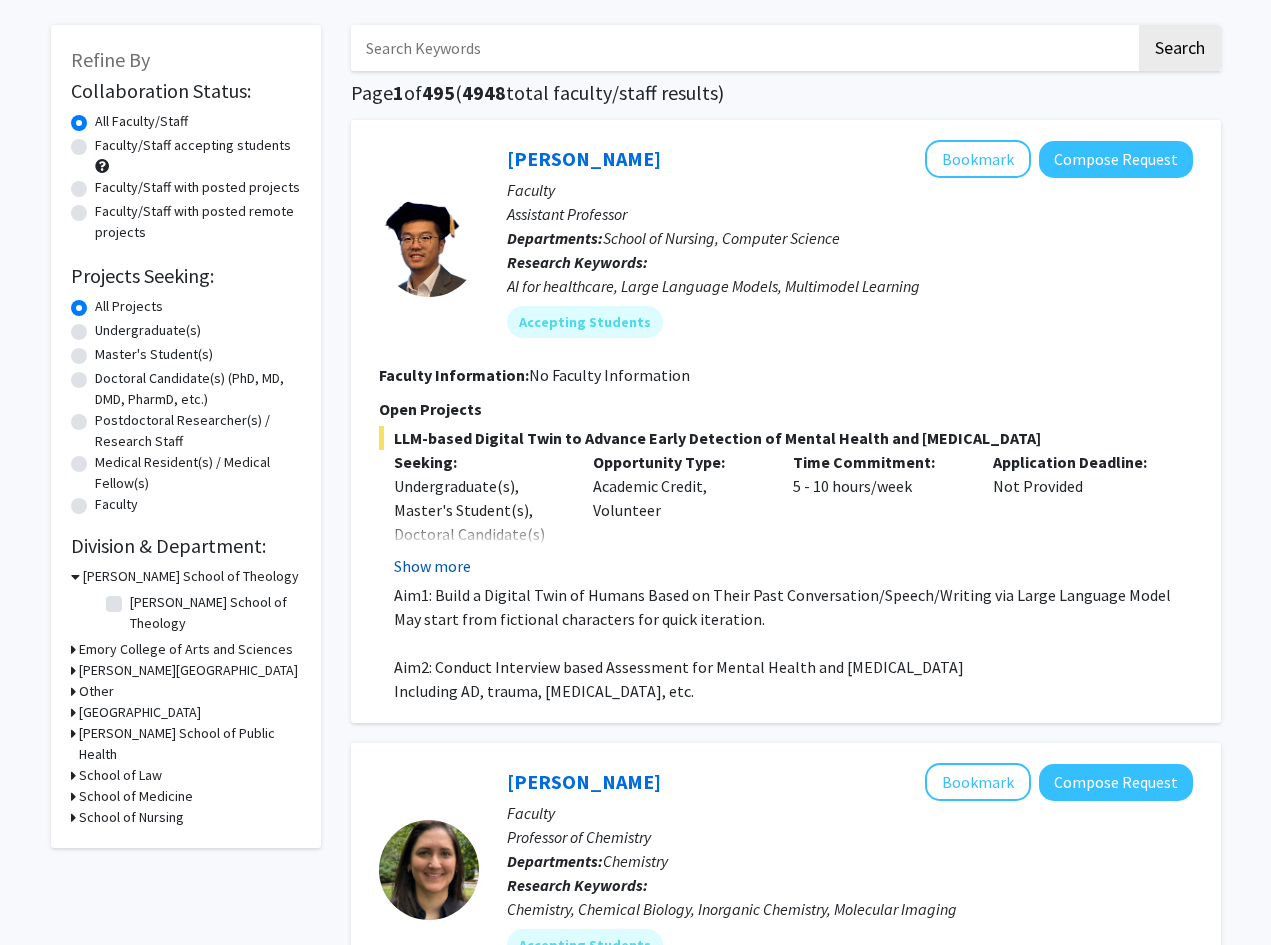 click on "Show more" 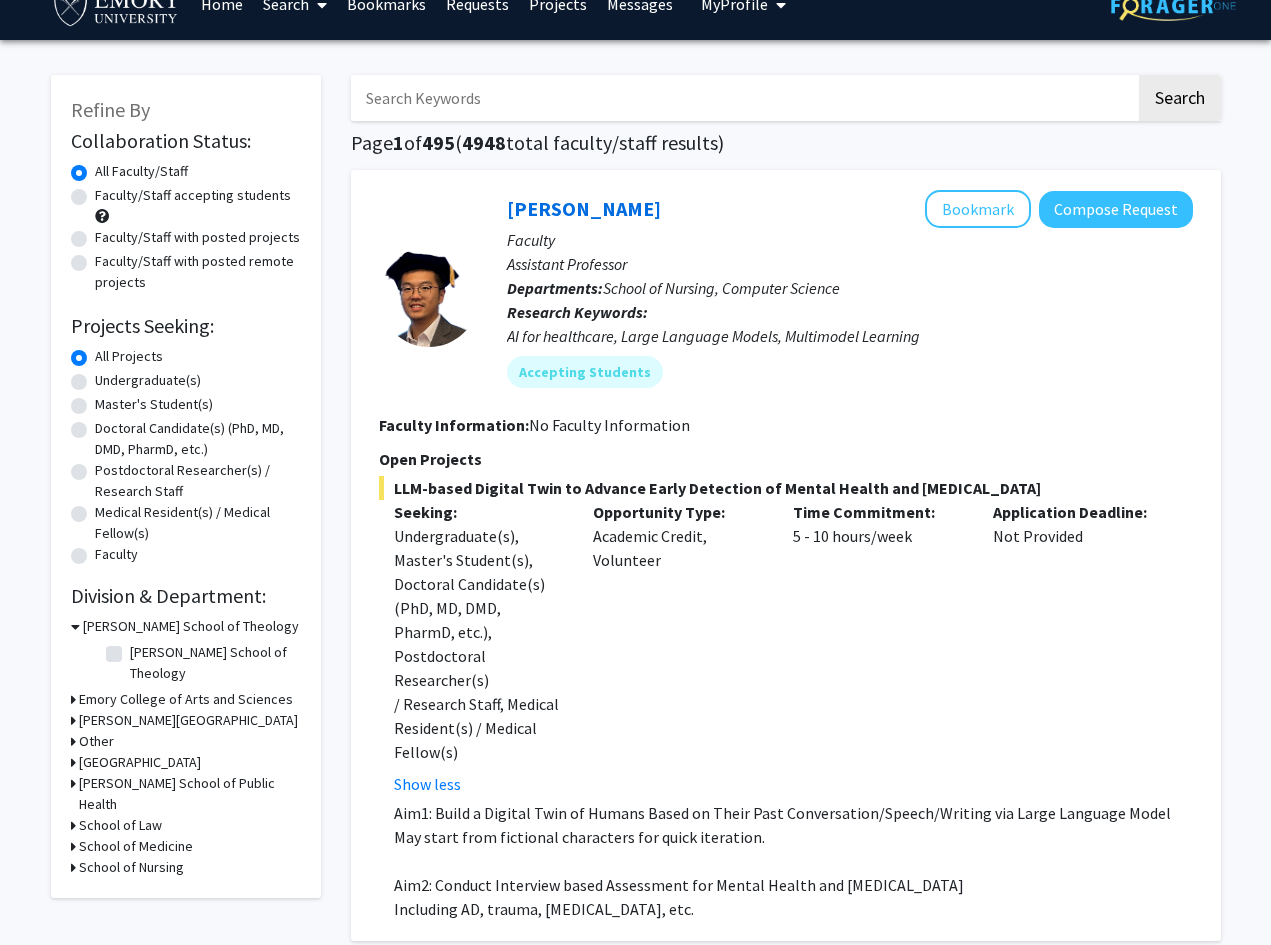 scroll, scrollTop: 19, scrollLeft: 0, axis: vertical 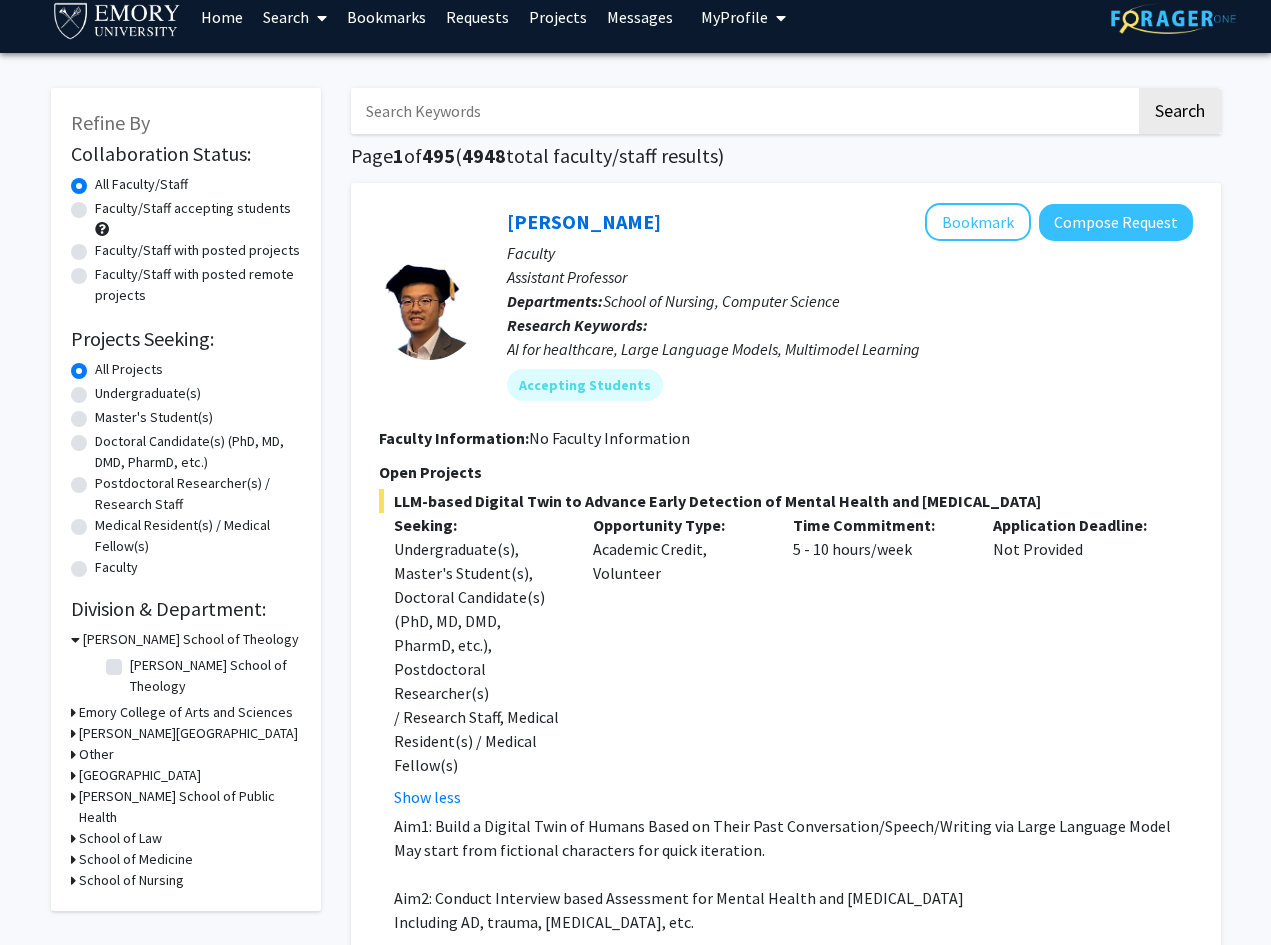 click on "Undergraduate(s)" 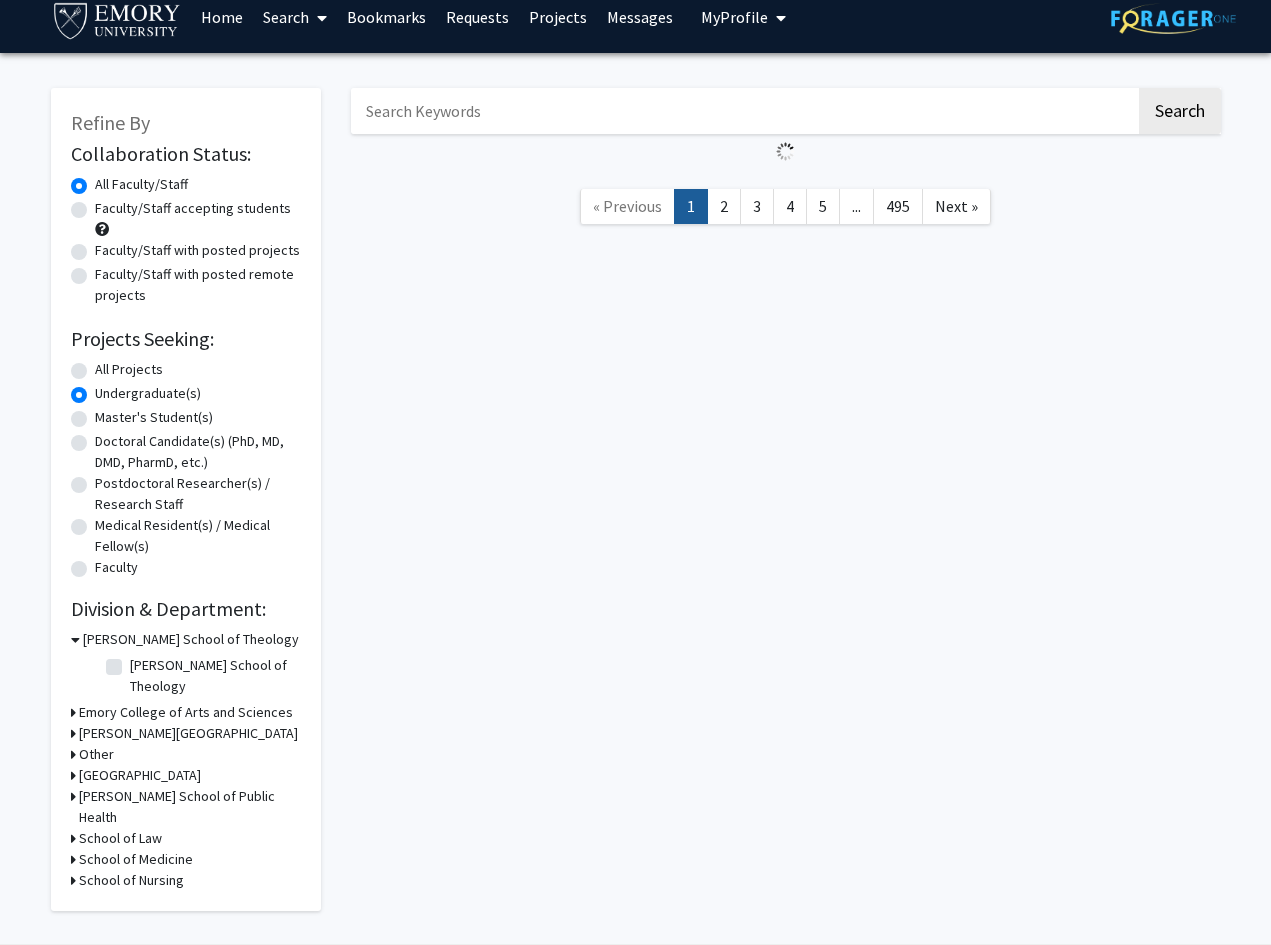 scroll, scrollTop: 0, scrollLeft: 0, axis: both 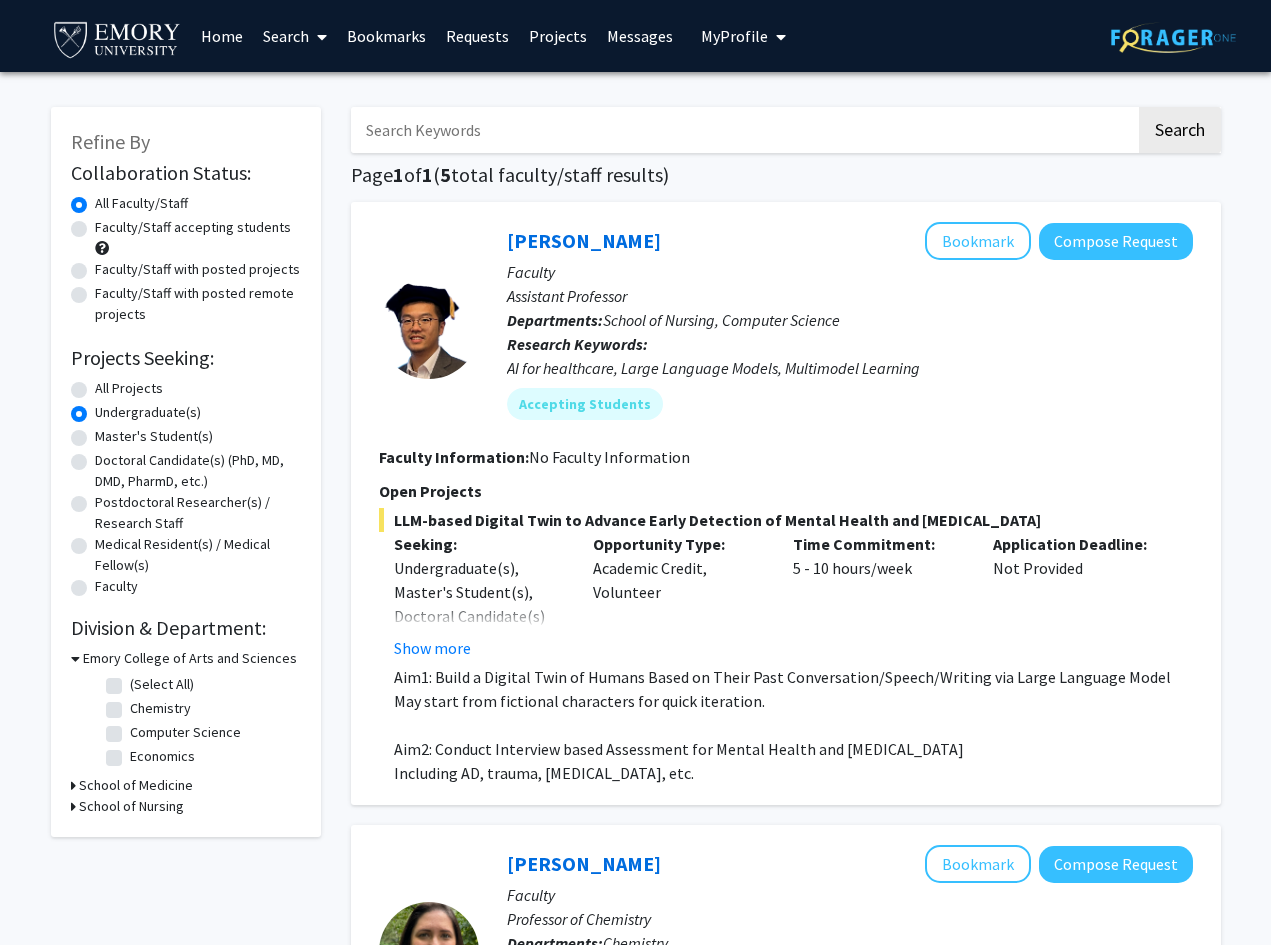 click on "Faculty/Staff accepting students" 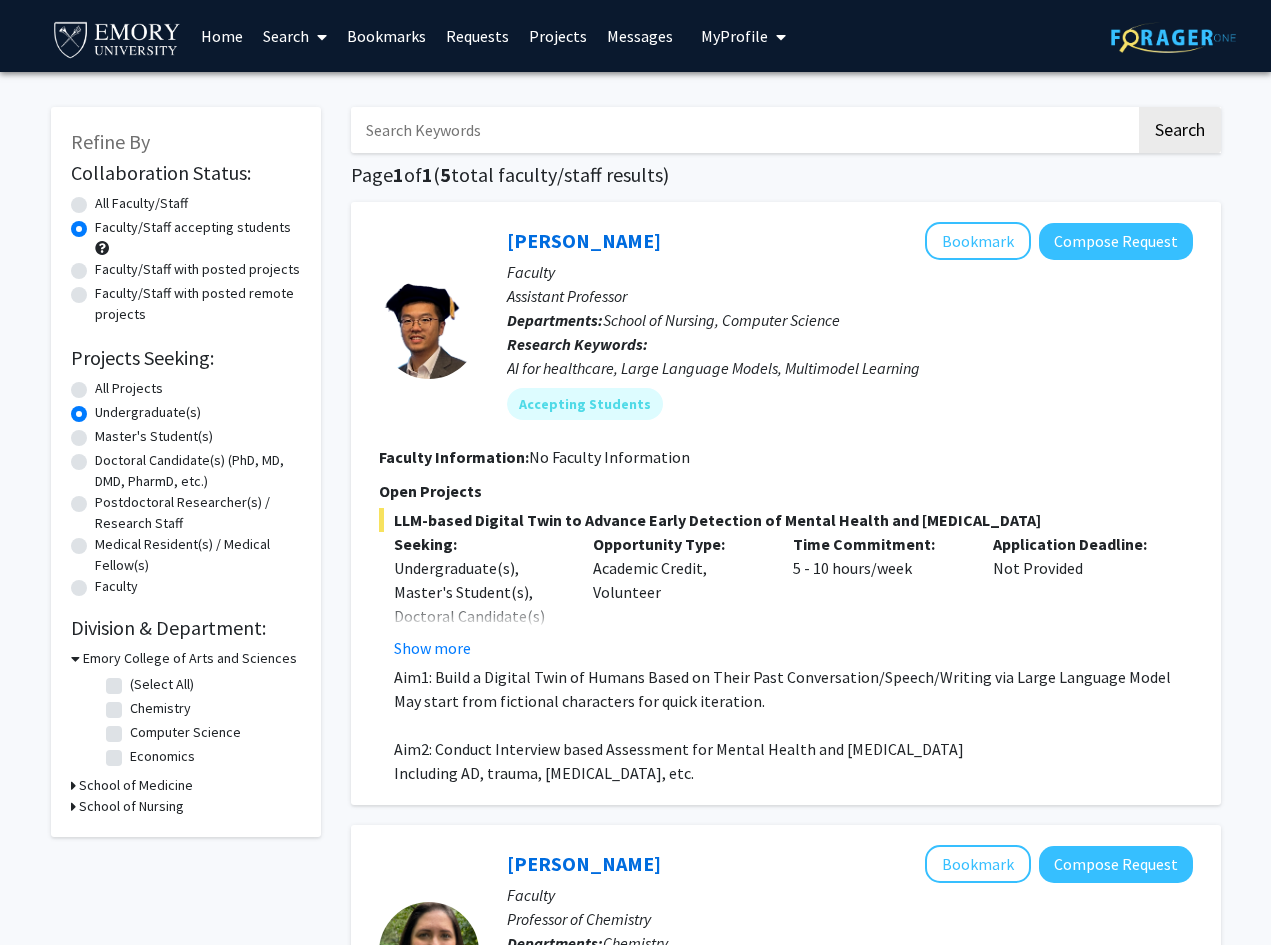 click on "School of Medicine" at bounding box center [136, 785] 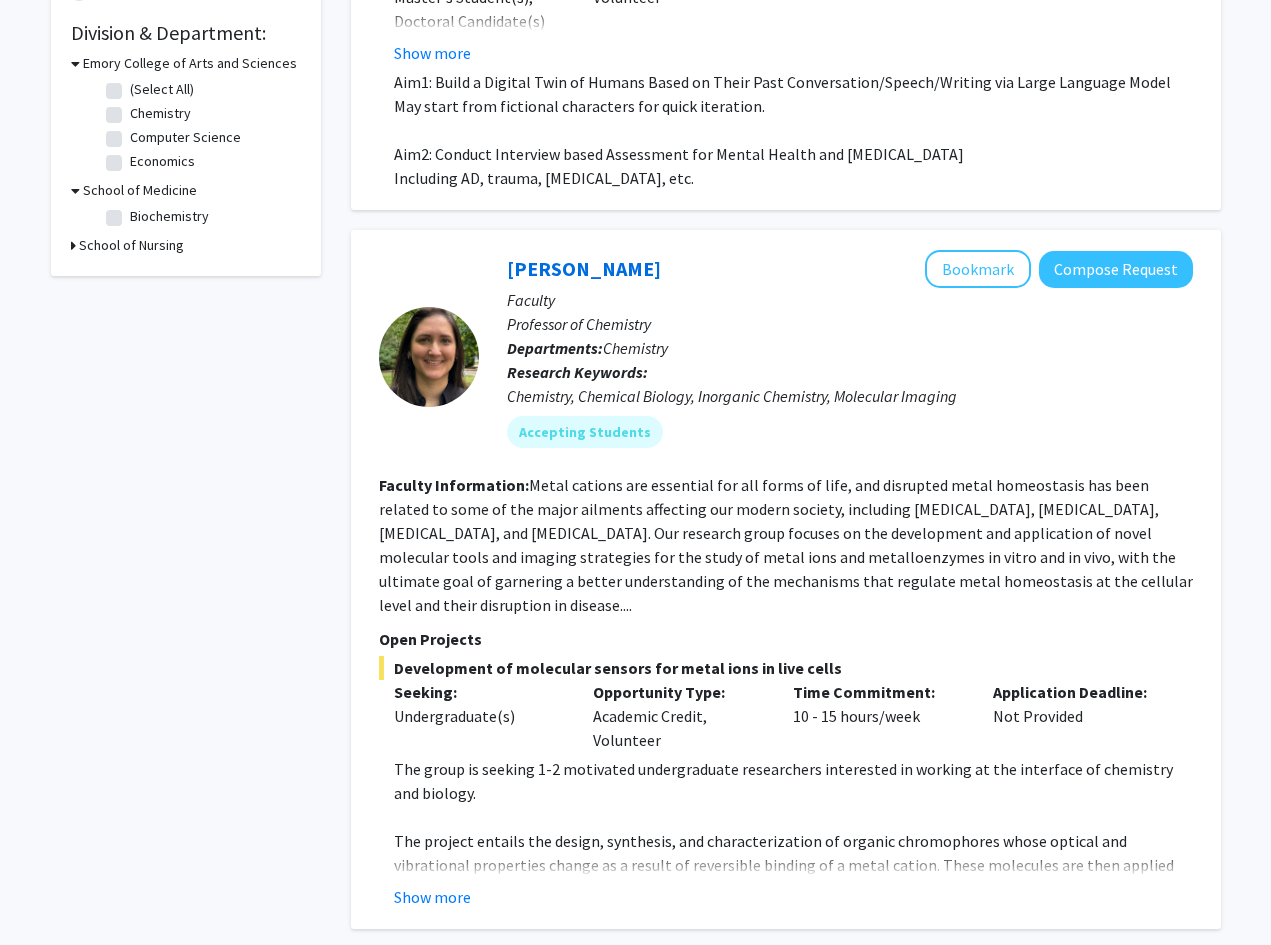 scroll, scrollTop: 595, scrollLeft: 0, axis: vertical 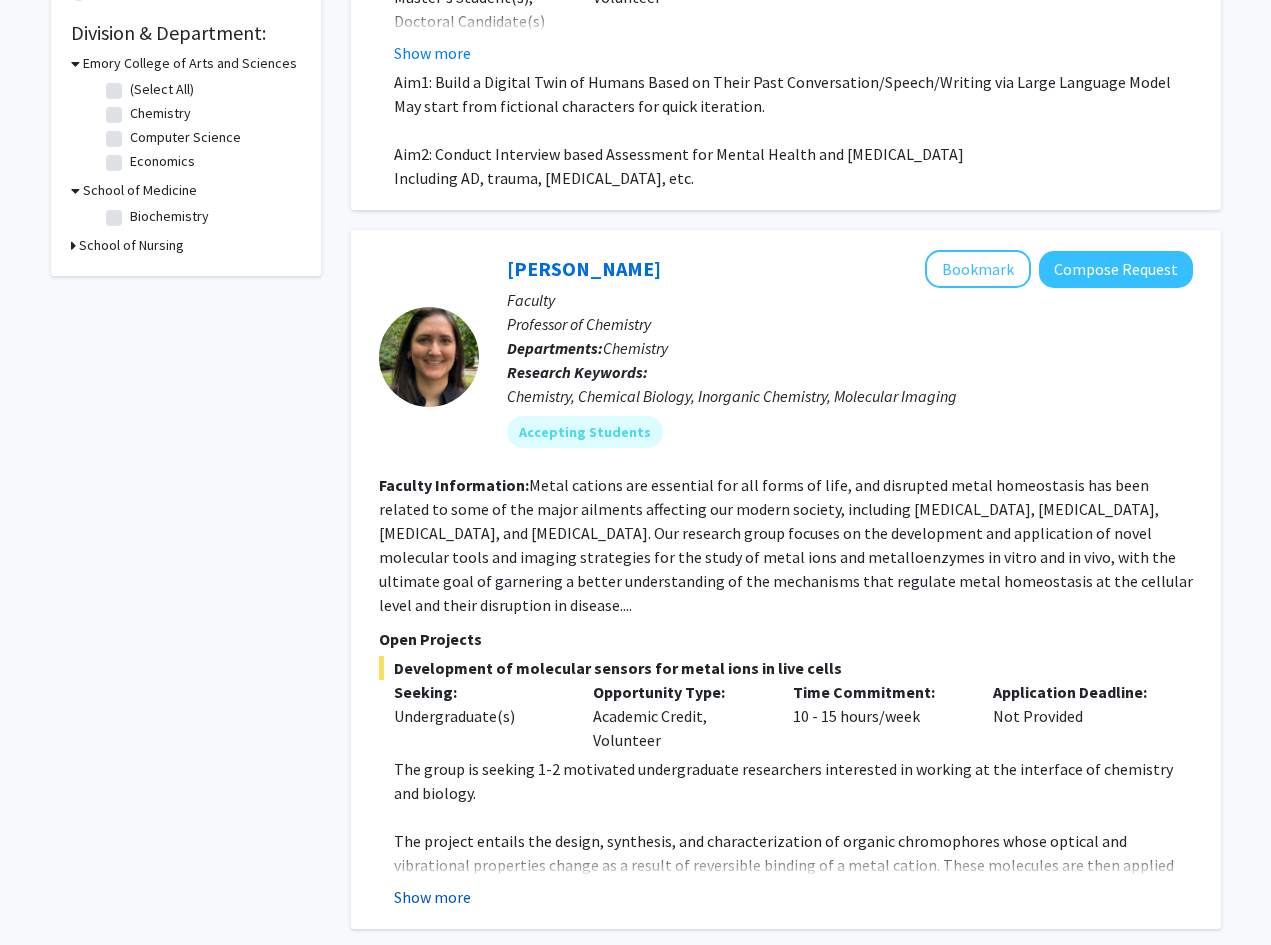 click on "Show more" 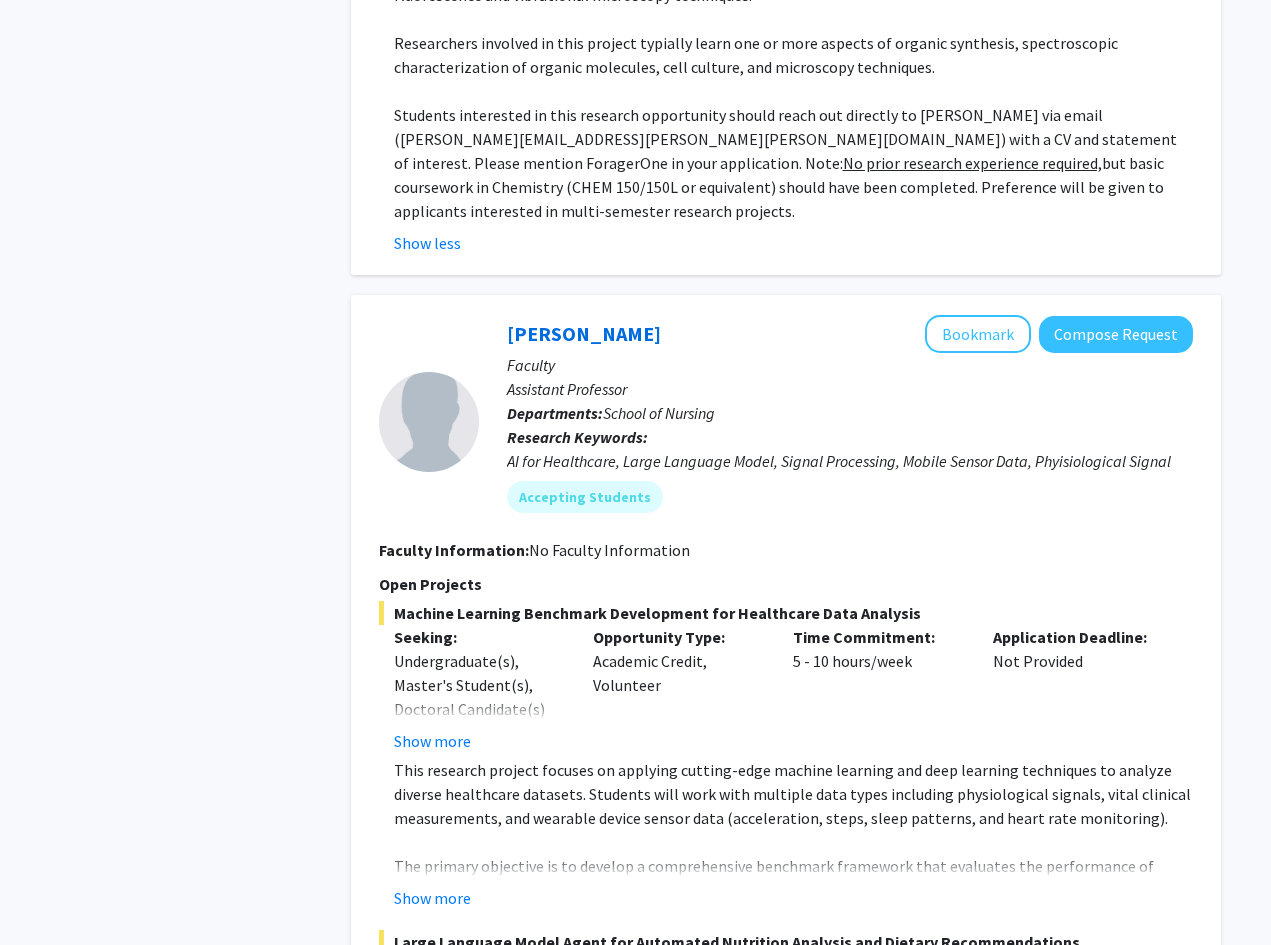 scroll, scrollTop: 1521, scrollLeft: 0, axis: vertical 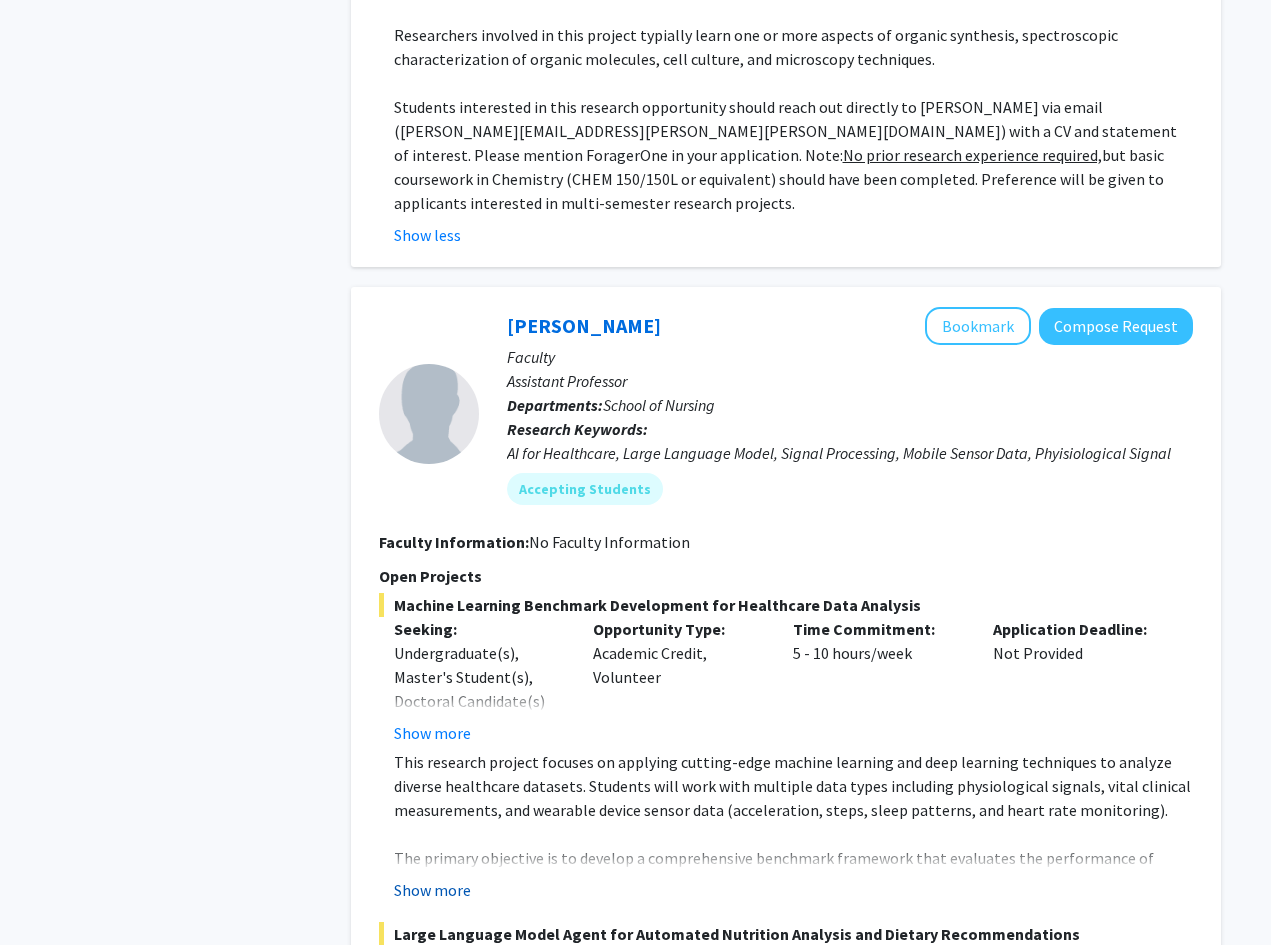 click on "Show more" 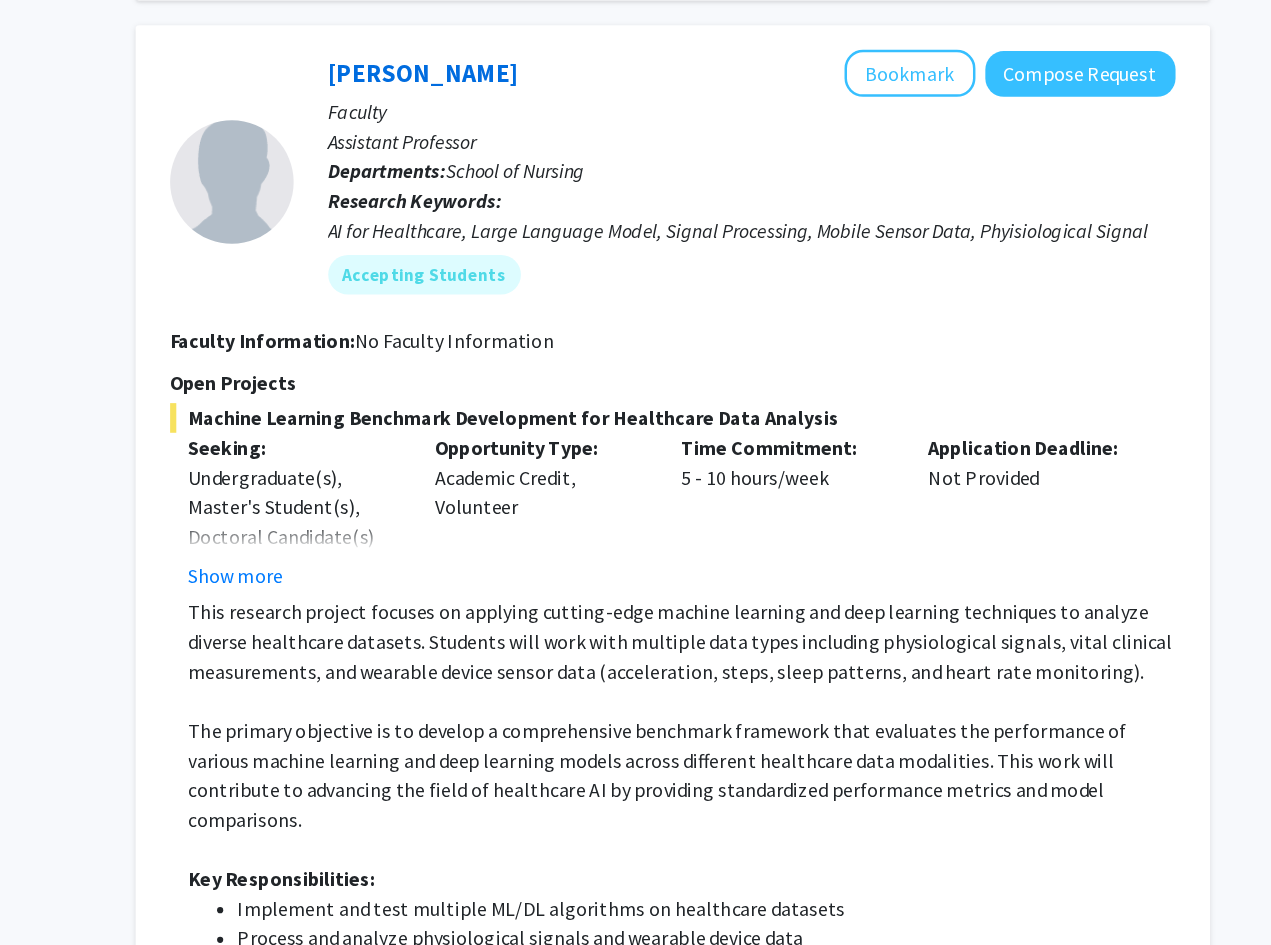 scroll, scrollTop: 1581, scrollLeft: 0, axis: vertical 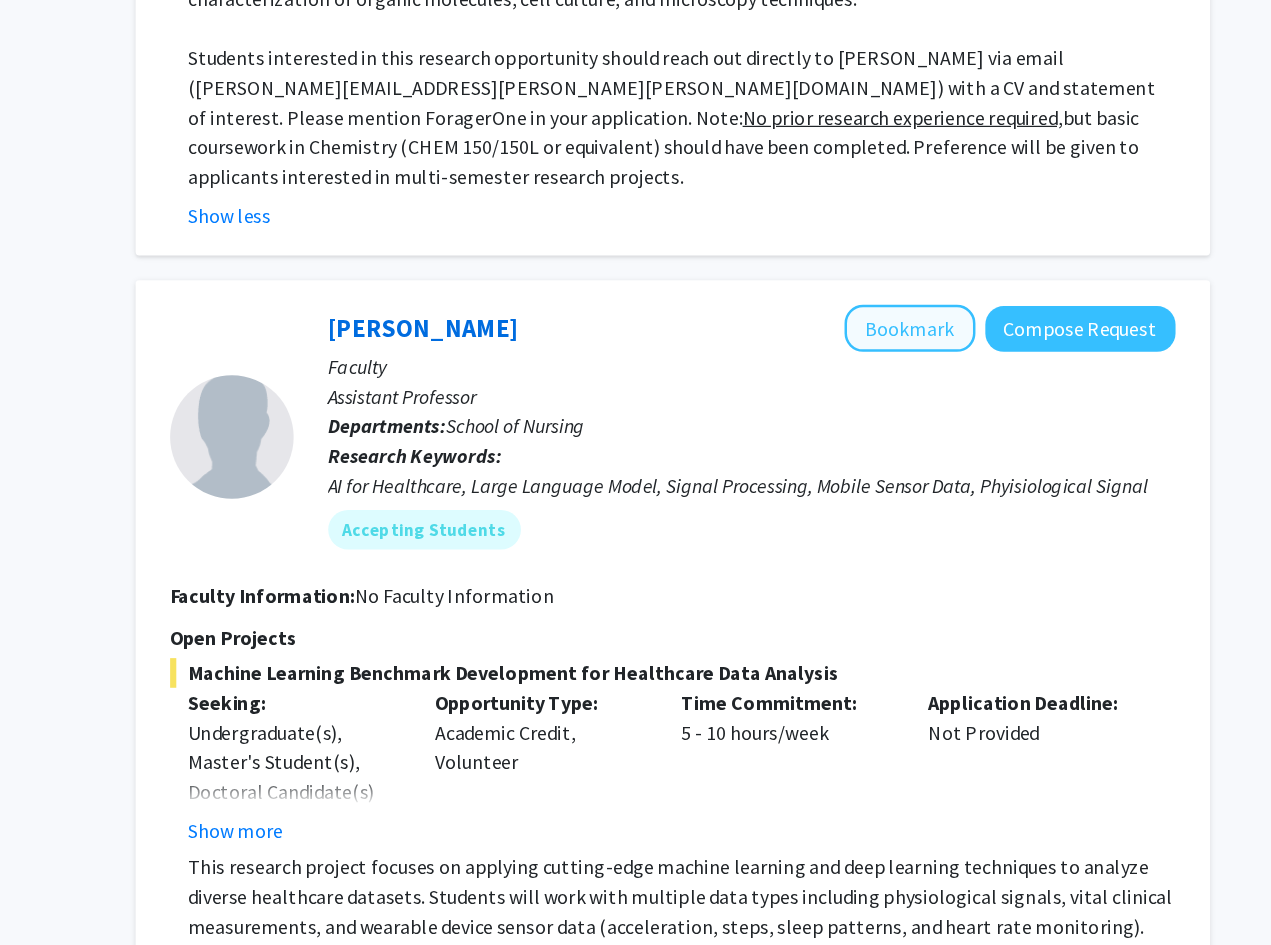 click on "Bookmark" 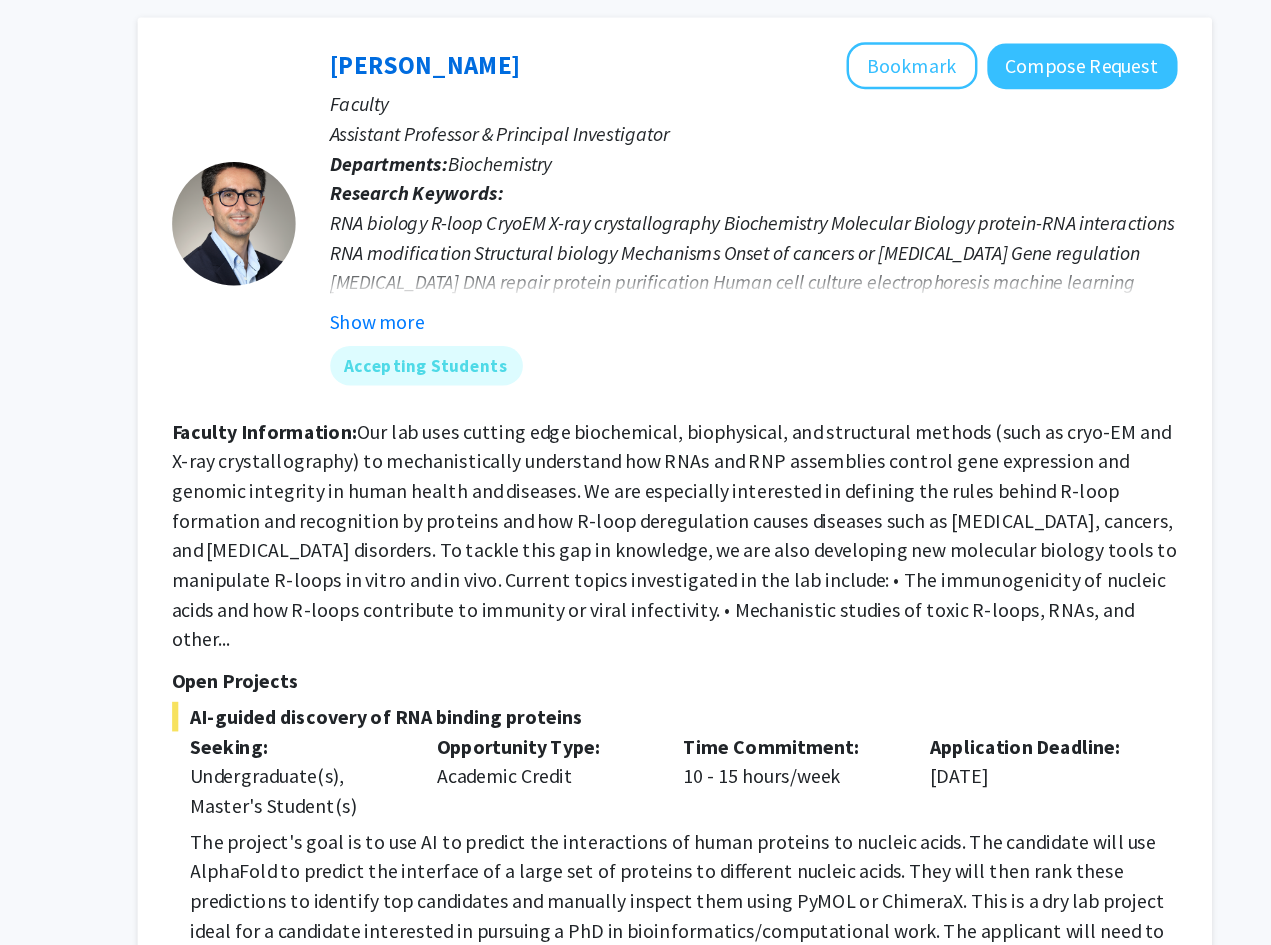 scroll, scrollTop: 3021, scrollLeft: 0, axis: vertical 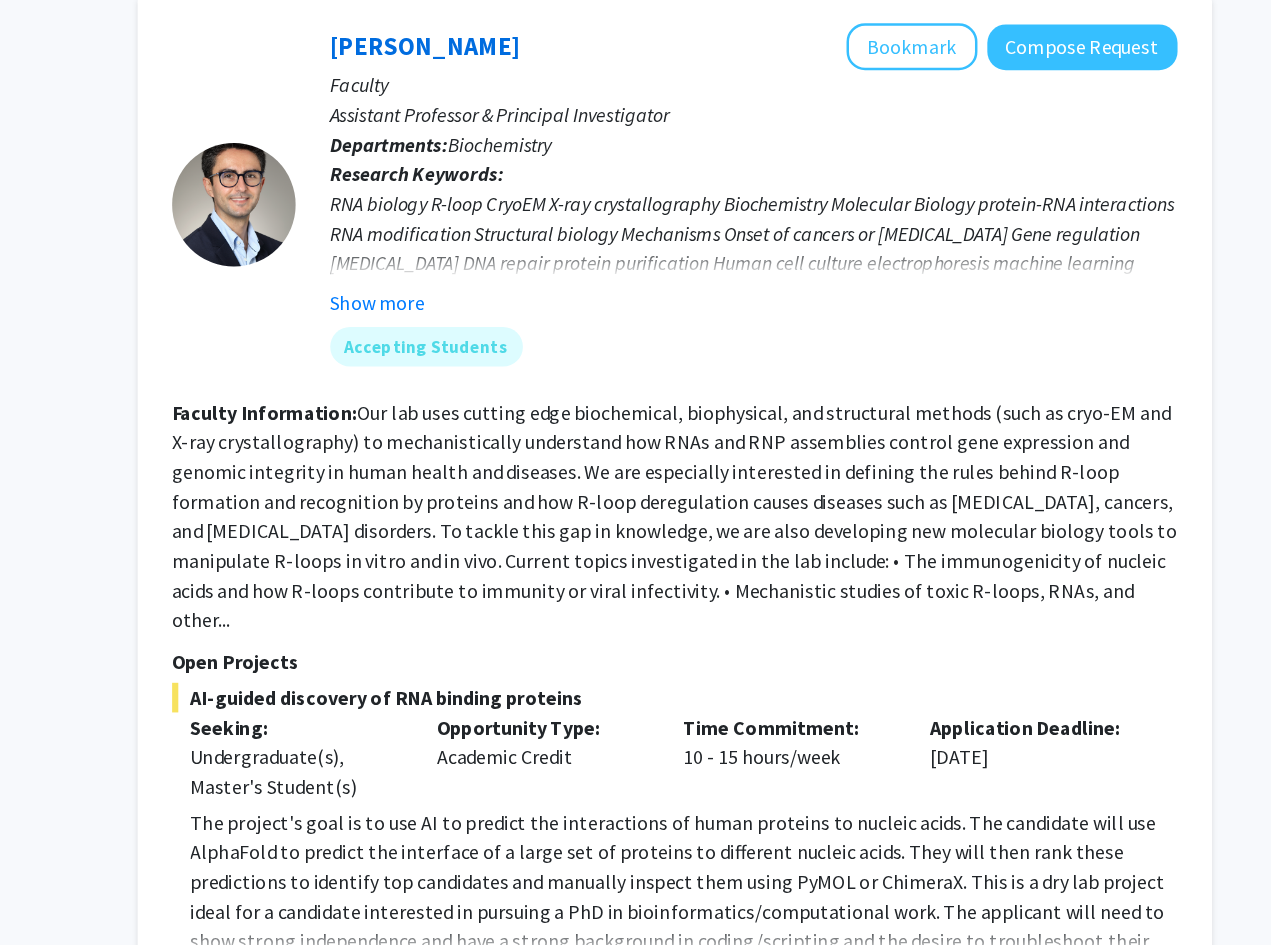 click on "The project's goal is to use AI to predict the interactions of human proteins to nucleic acids. The candidate will use AlphaFold to predict the interface of a large set of proteins to different nucleic acids. They will then rank these predictions to identify top candidates and manually inspect them using PyMOL or ChimeraX. This is a dry lab project ideal for a candidate interested in pursuing a PhD in bioinformatics/computational work. The applicant will need to show strong independence and have a strong background in coding/scripting and the desire to troubleshoot their code. The candidate will also have the opportunity to build an online database to share their predictions with the community. Show more" 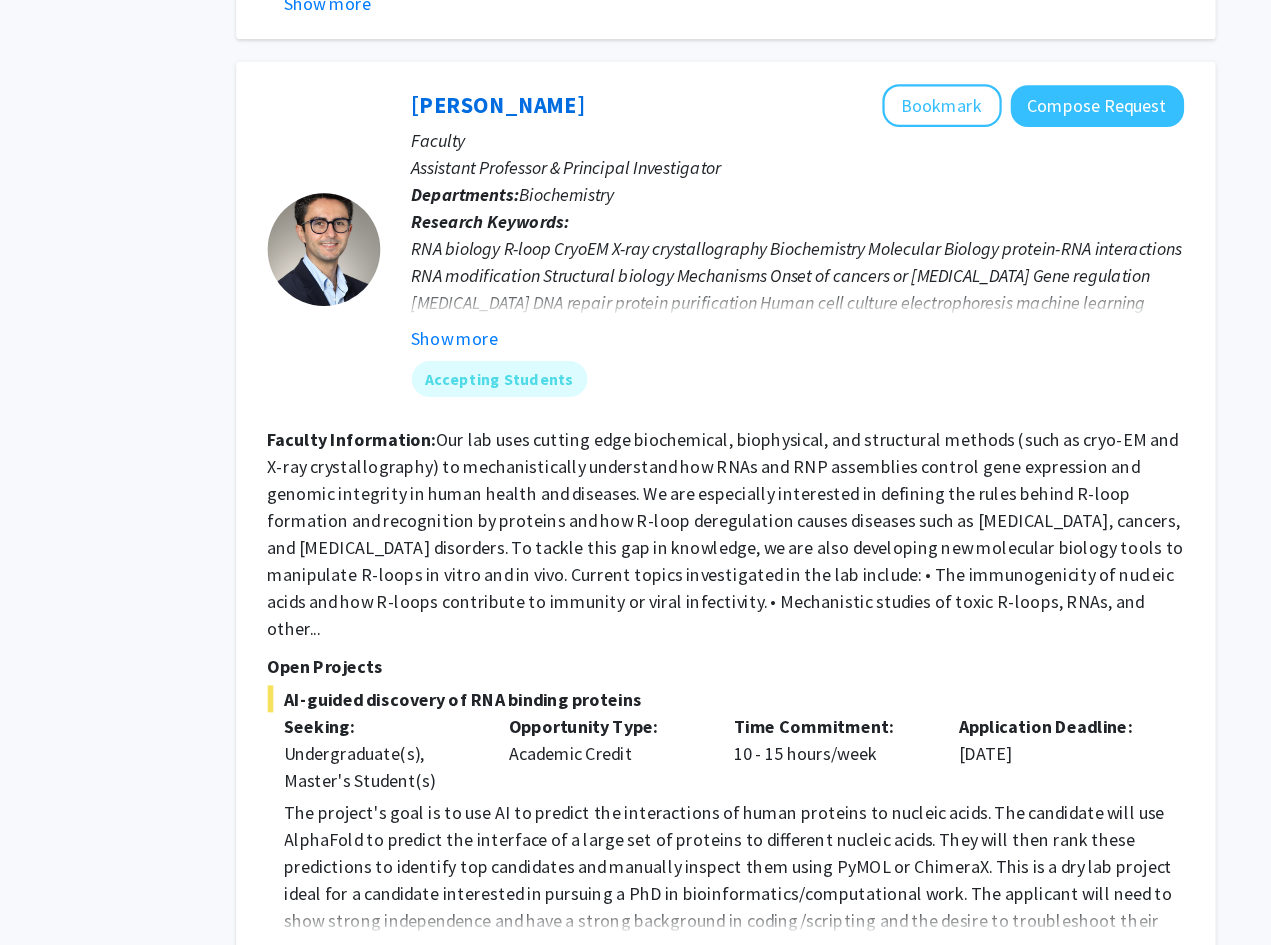 click on "Show more" 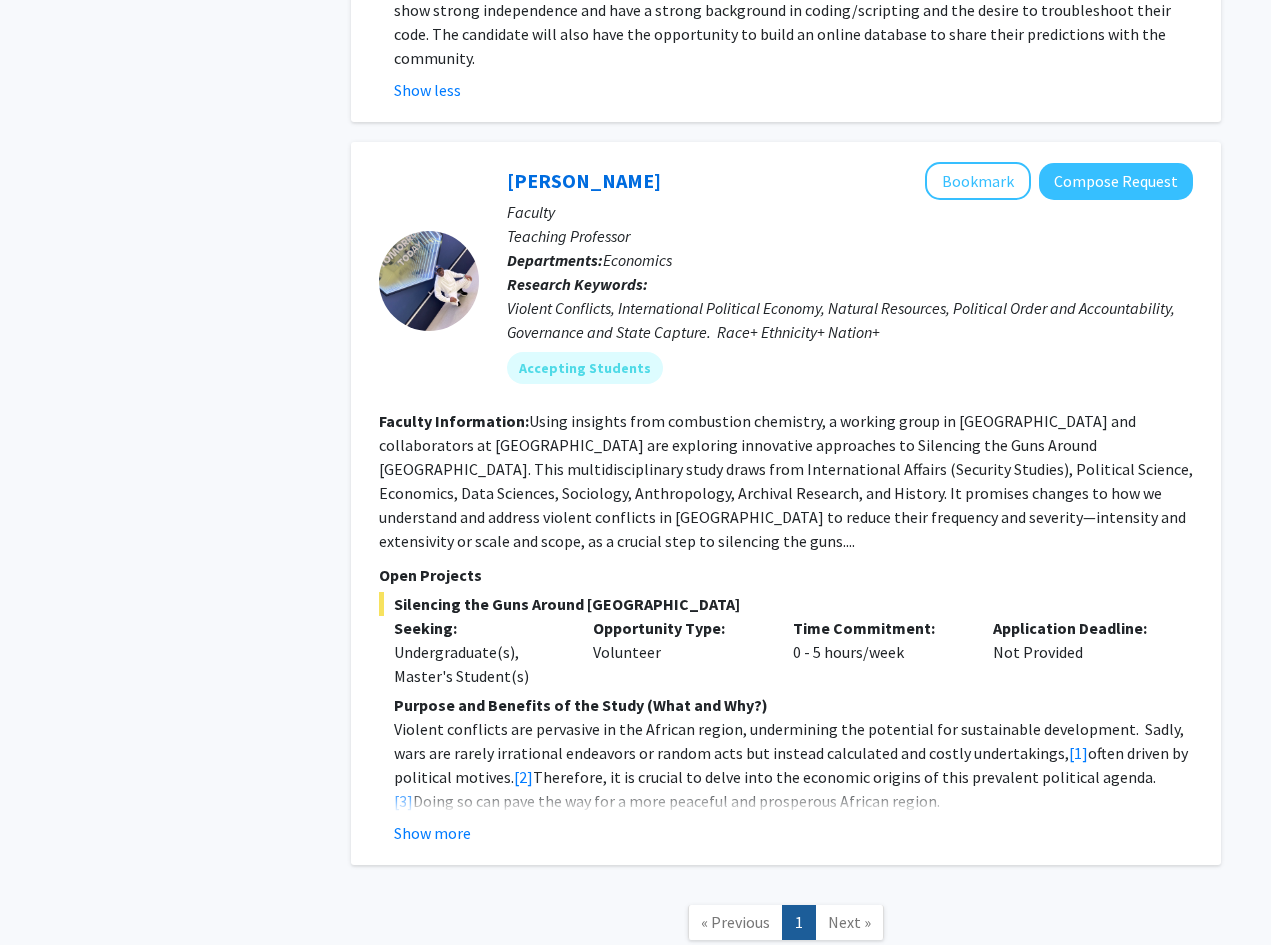 scroll, scrollTop: 3952, scrollLeft: 0, axis: vertical 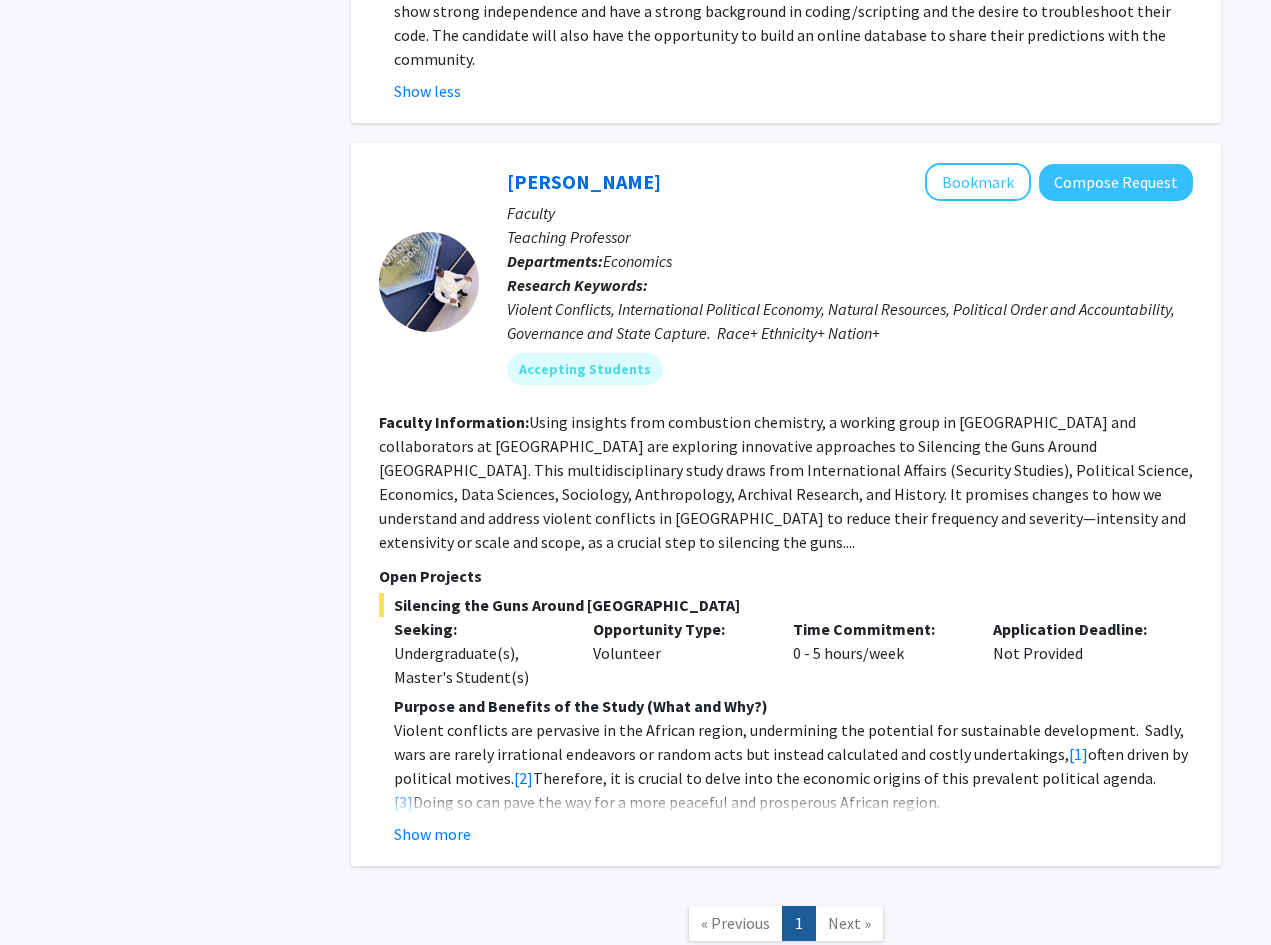 click on "Next »" 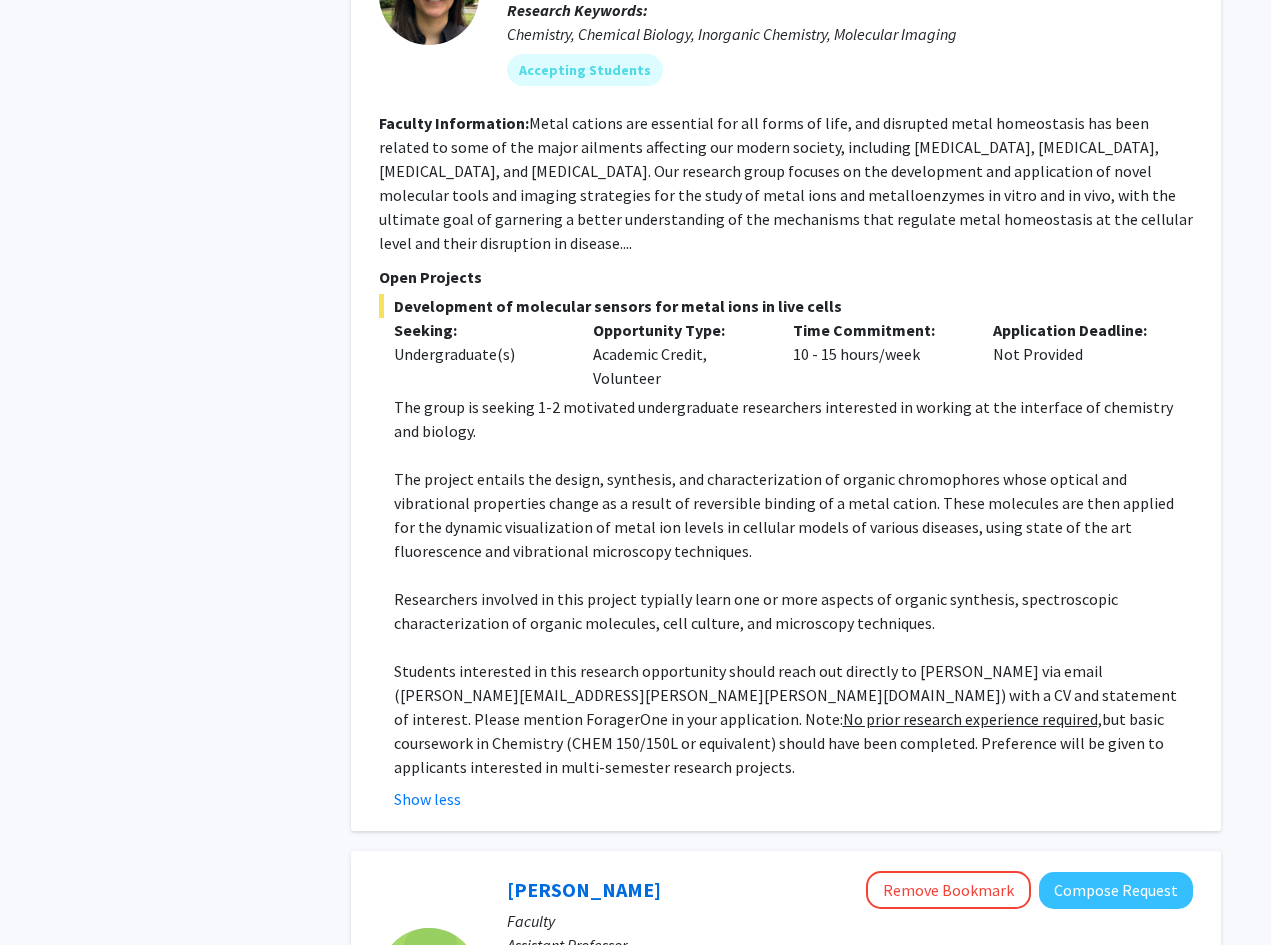 scroll, scrollTop: 960, scrollLeft: 0, axis: vertical 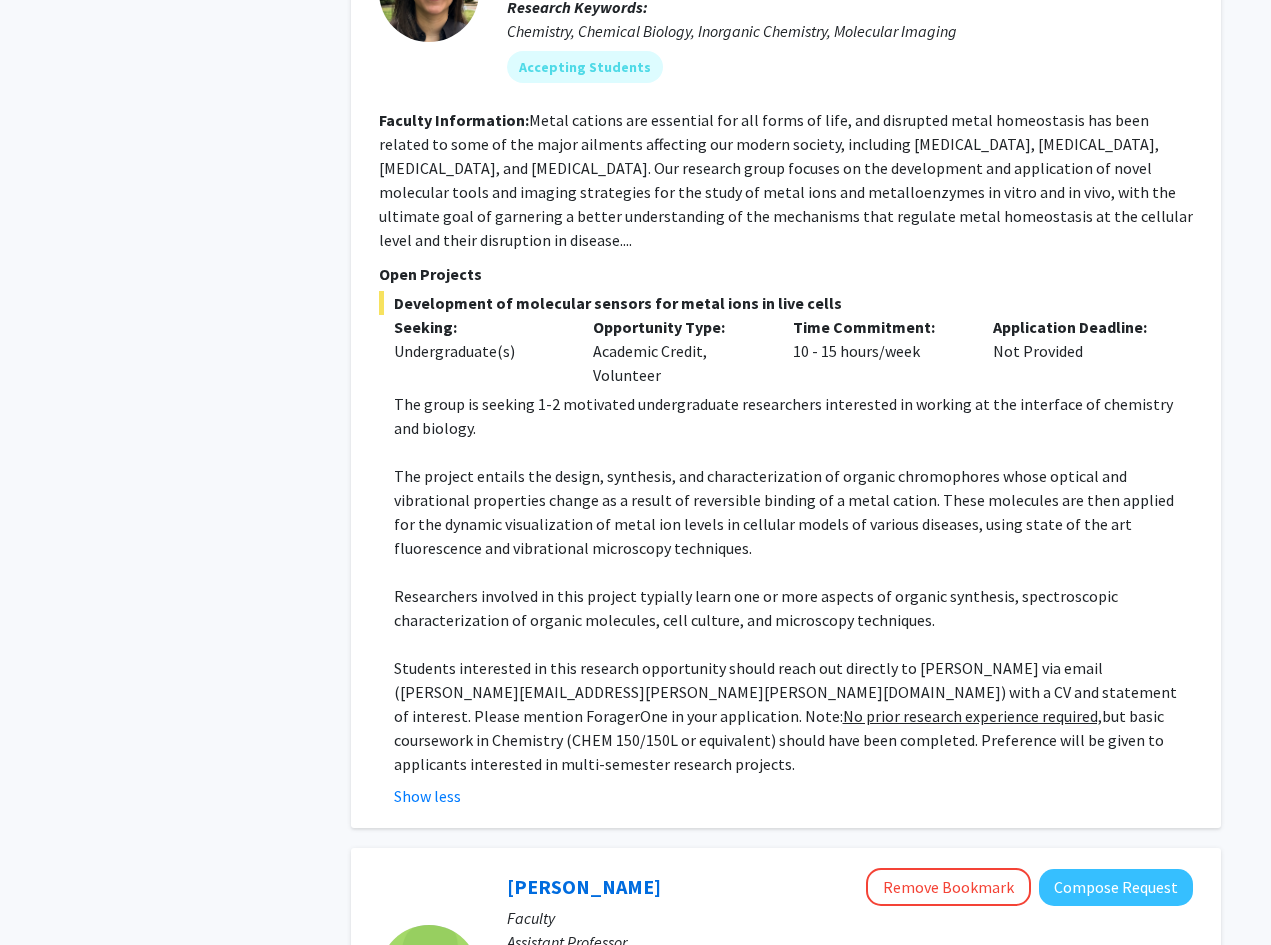 click on "No prior research experience required," 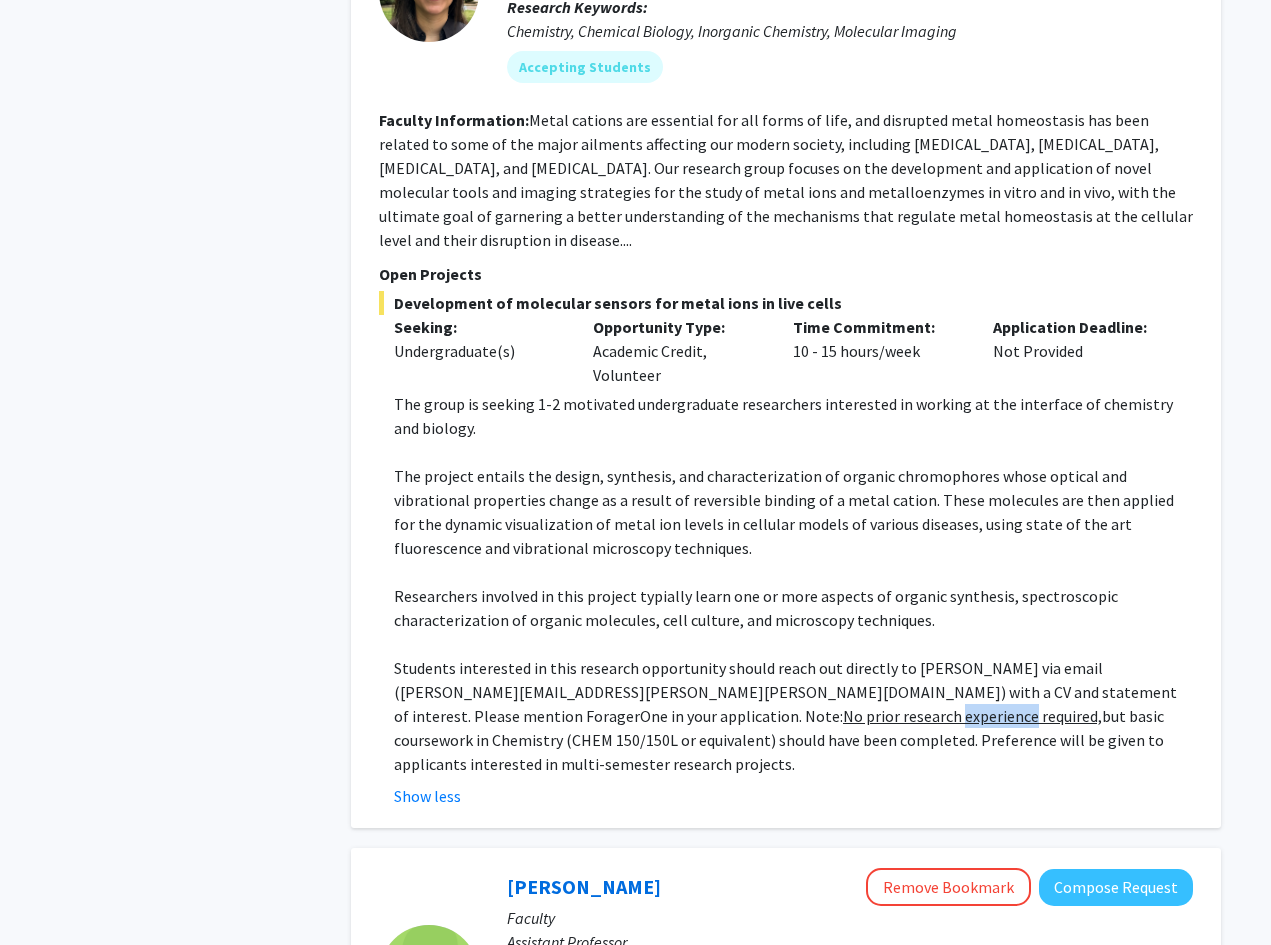 click on "No prior research experience required," 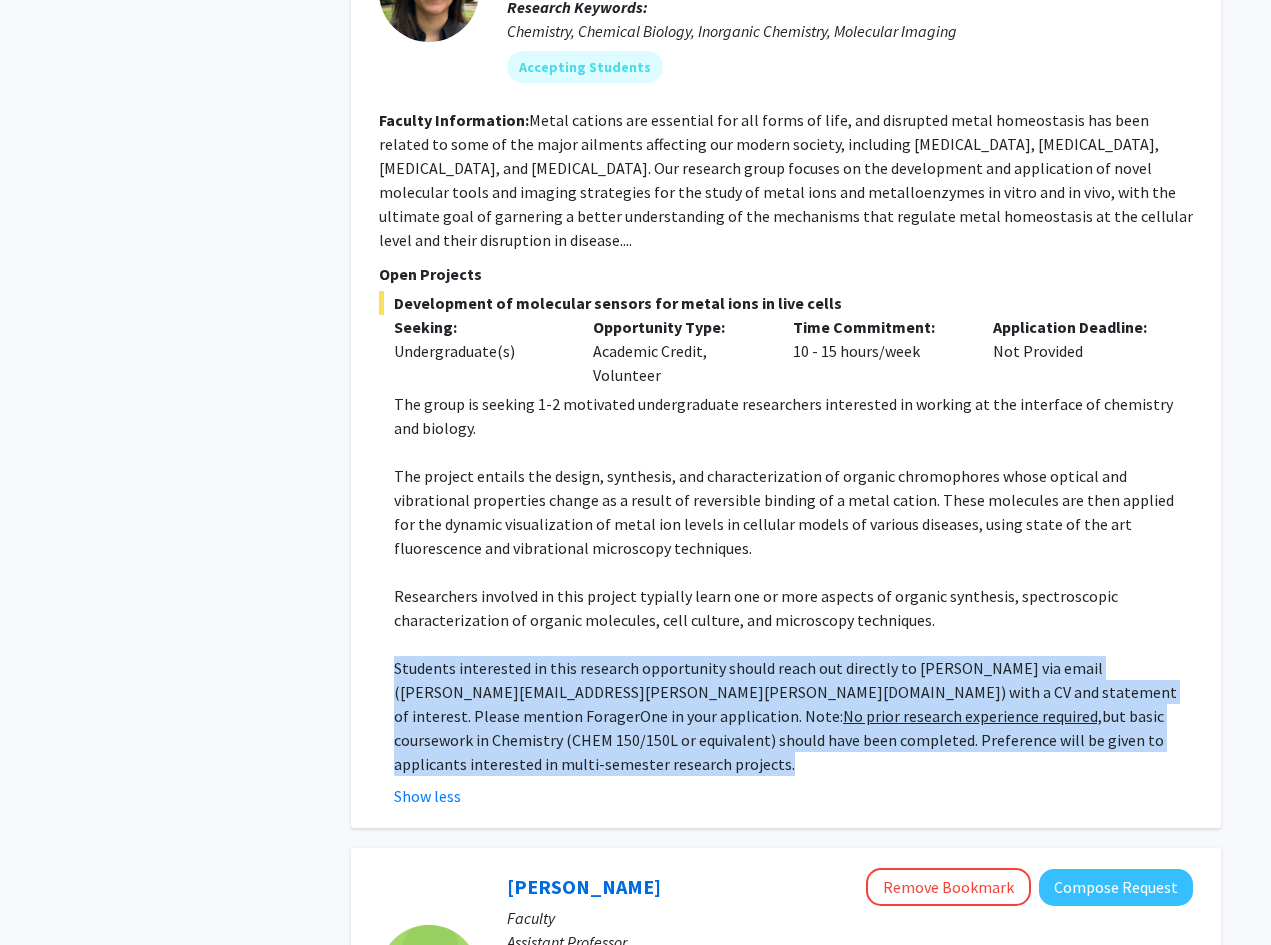 click on "No prior research experience required," 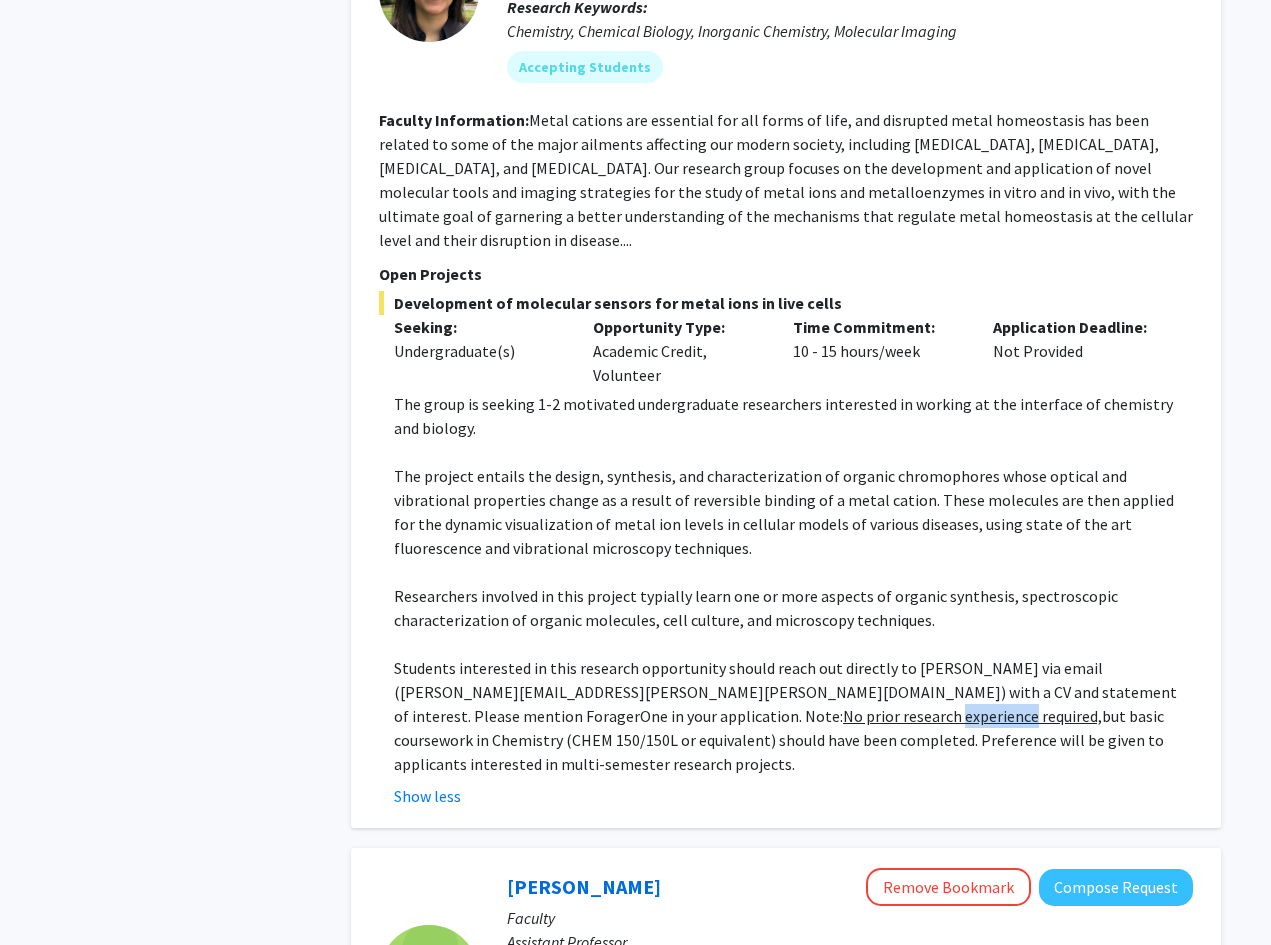 click on "No prior research experience required," 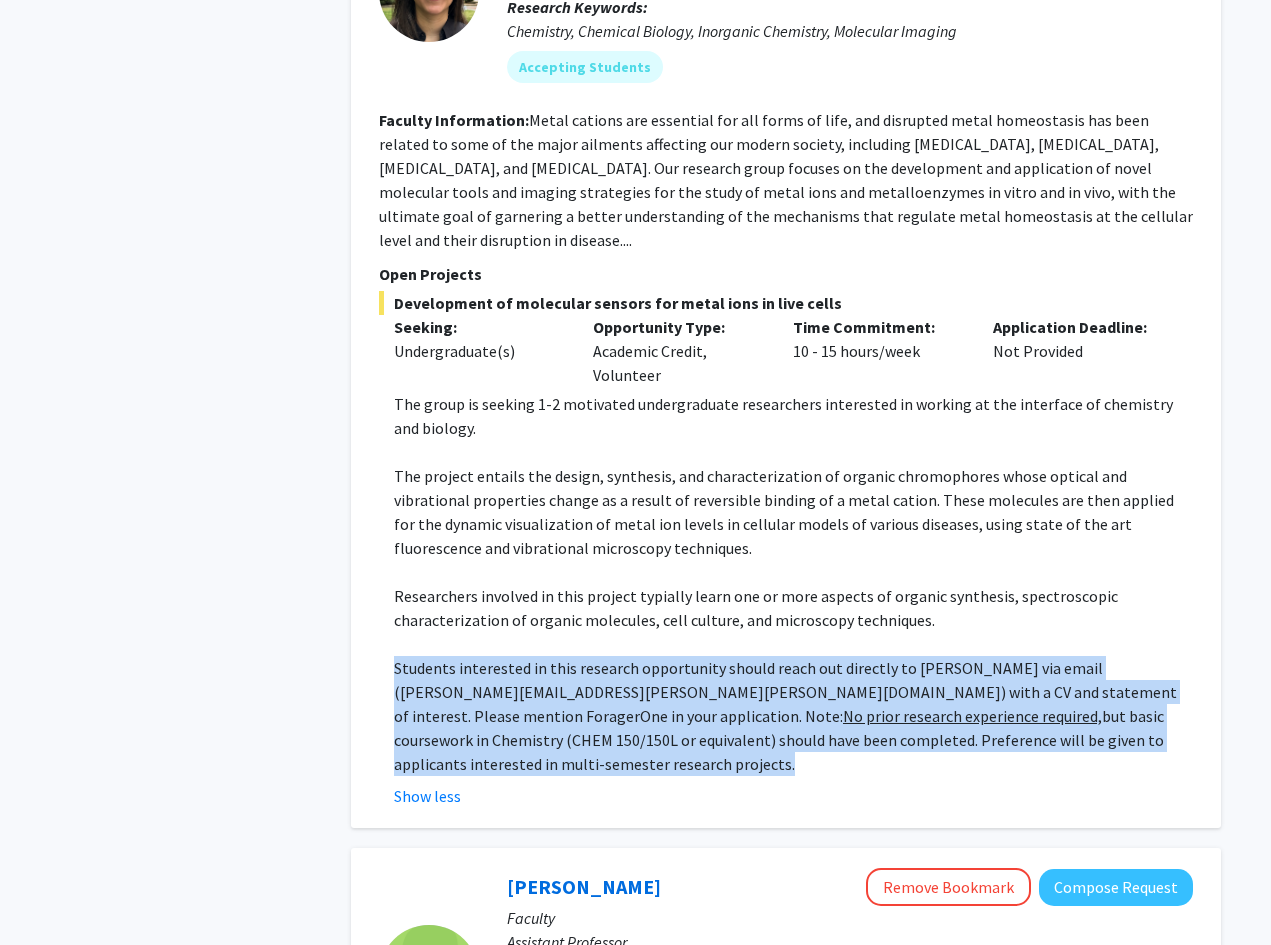 click on "No prior research experience required," 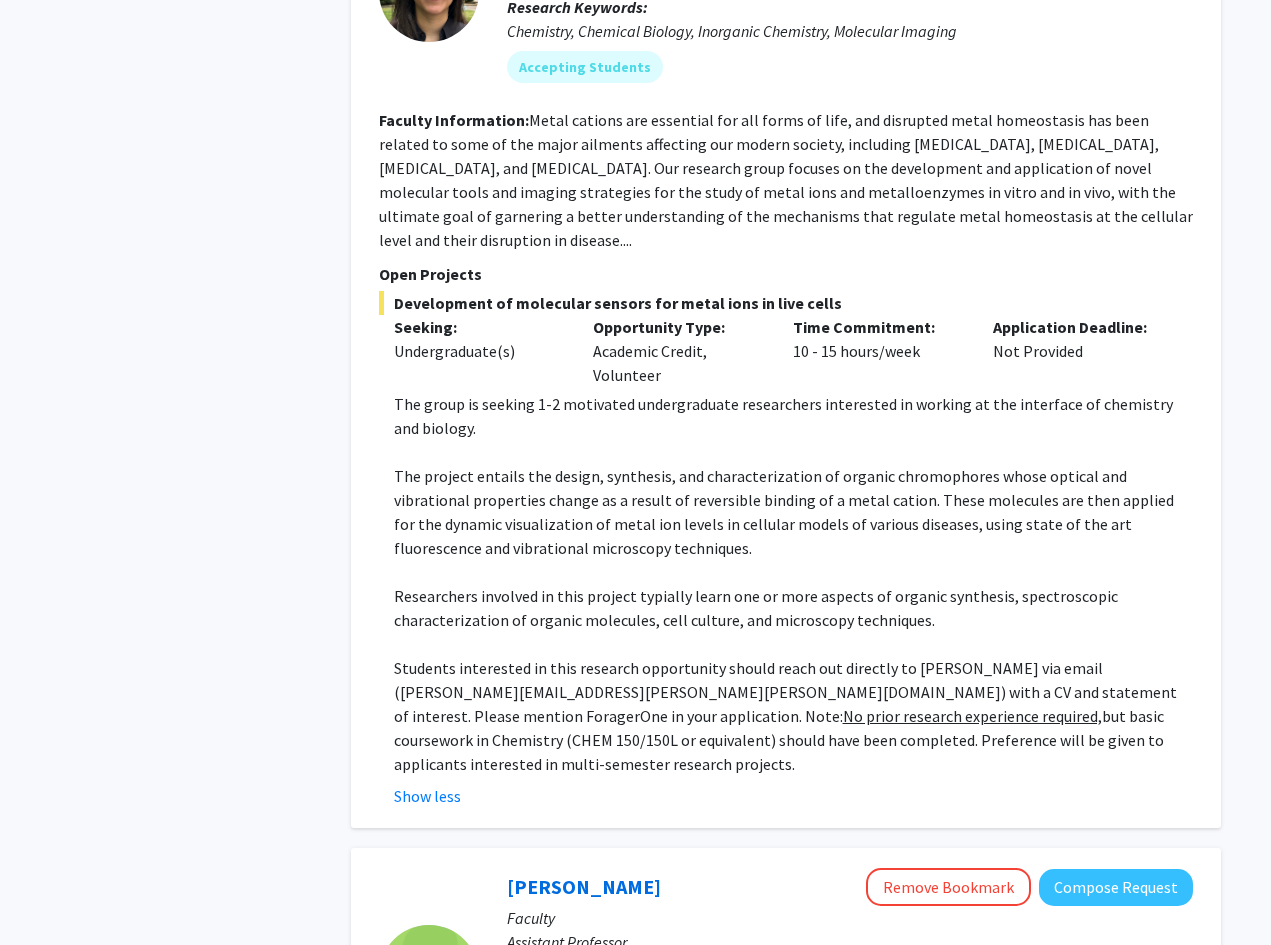 click on "No prior research experience required," 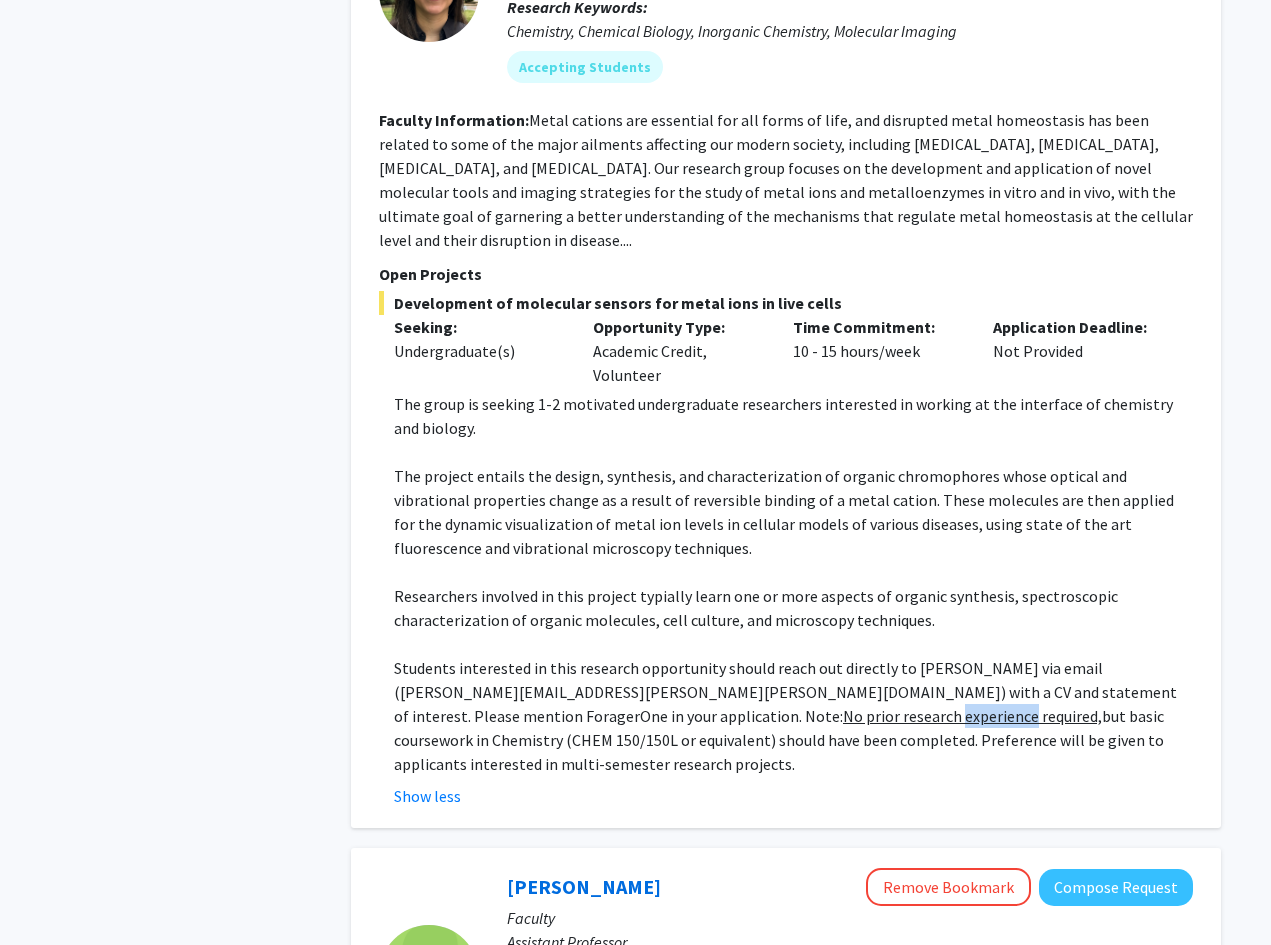 click on "No prior research experience required," 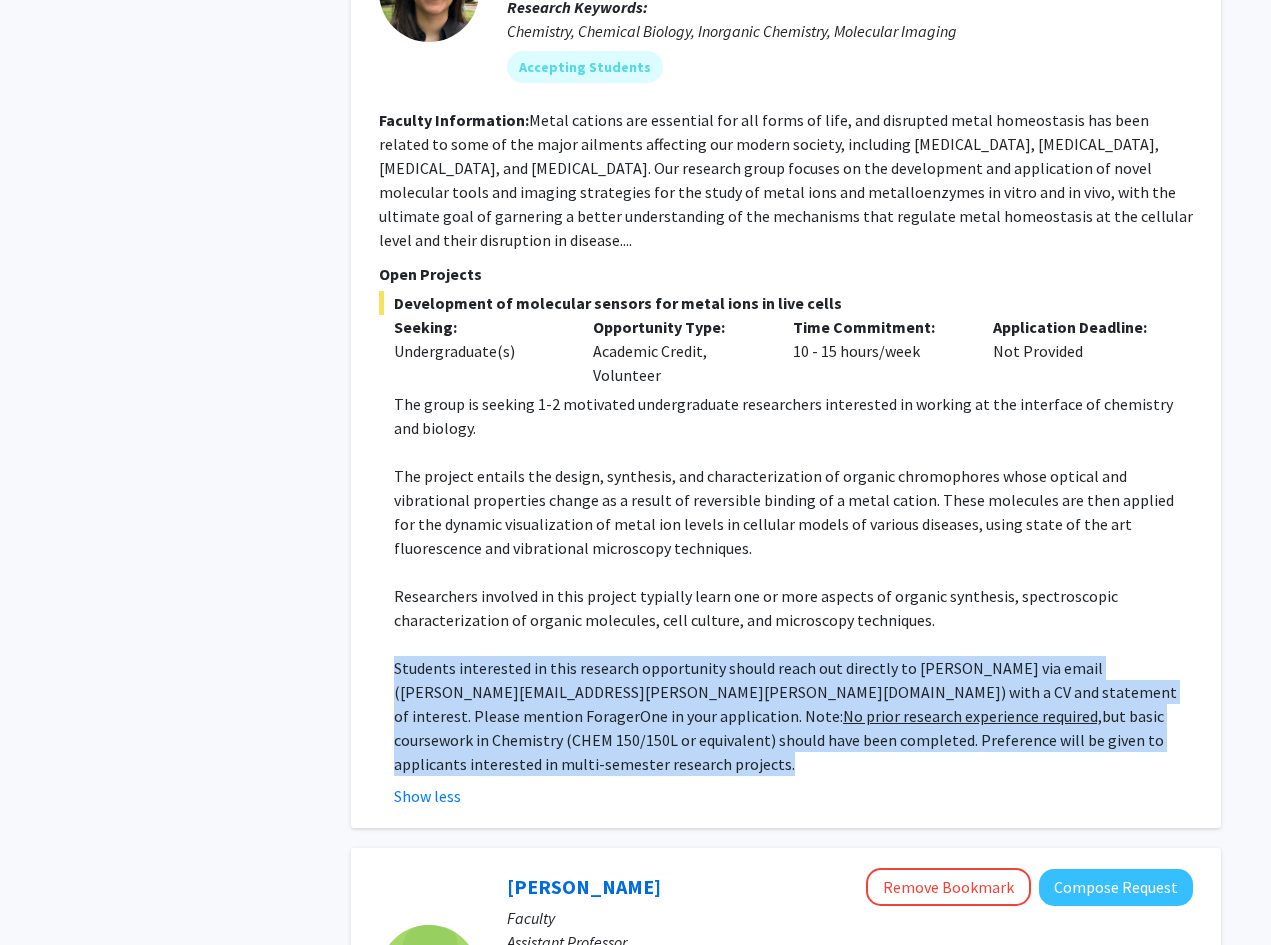 click on "No prior research experience required," 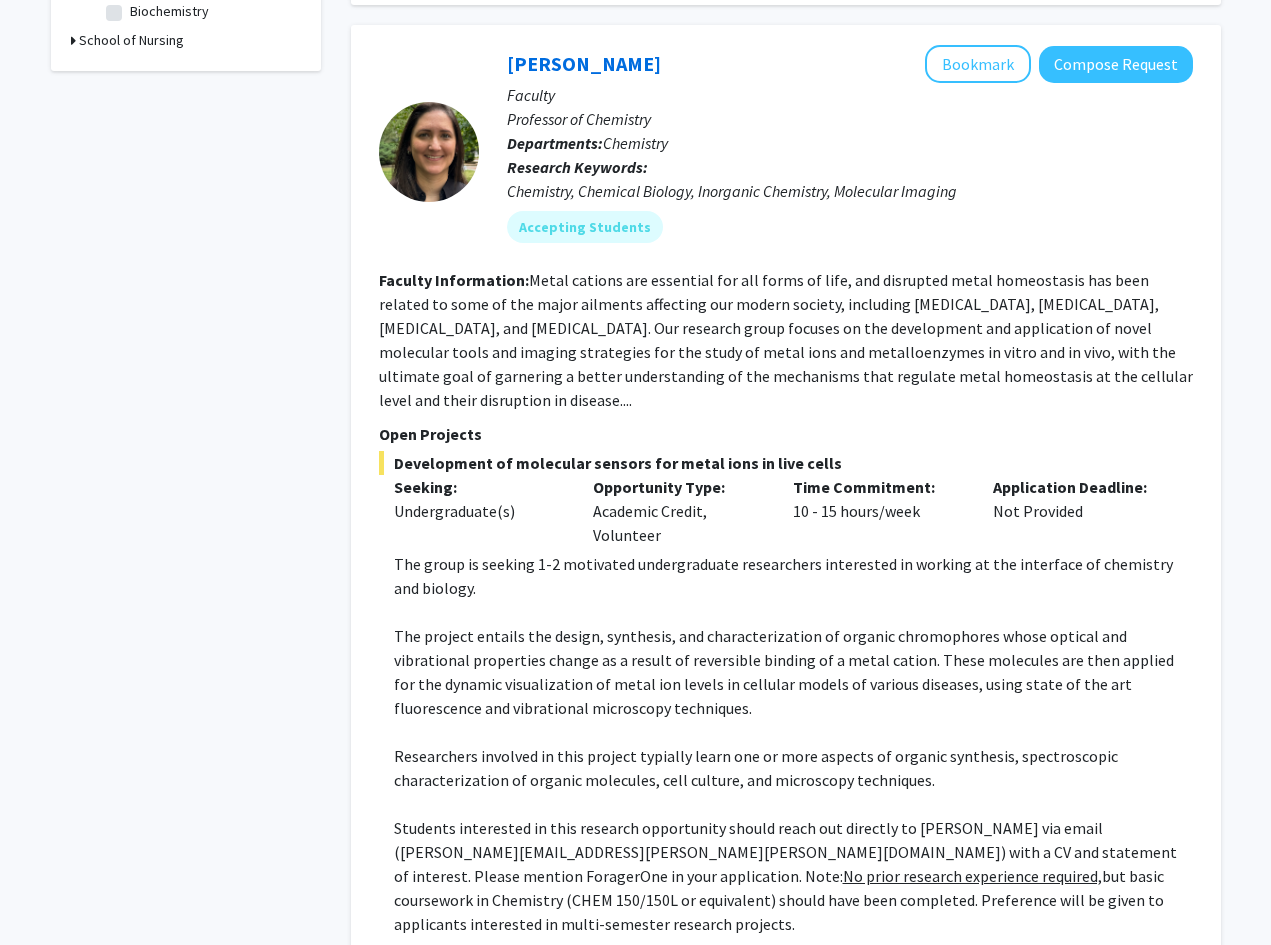 scroll, scrollTop: 786, scrollLeft: 0, axis: vertical 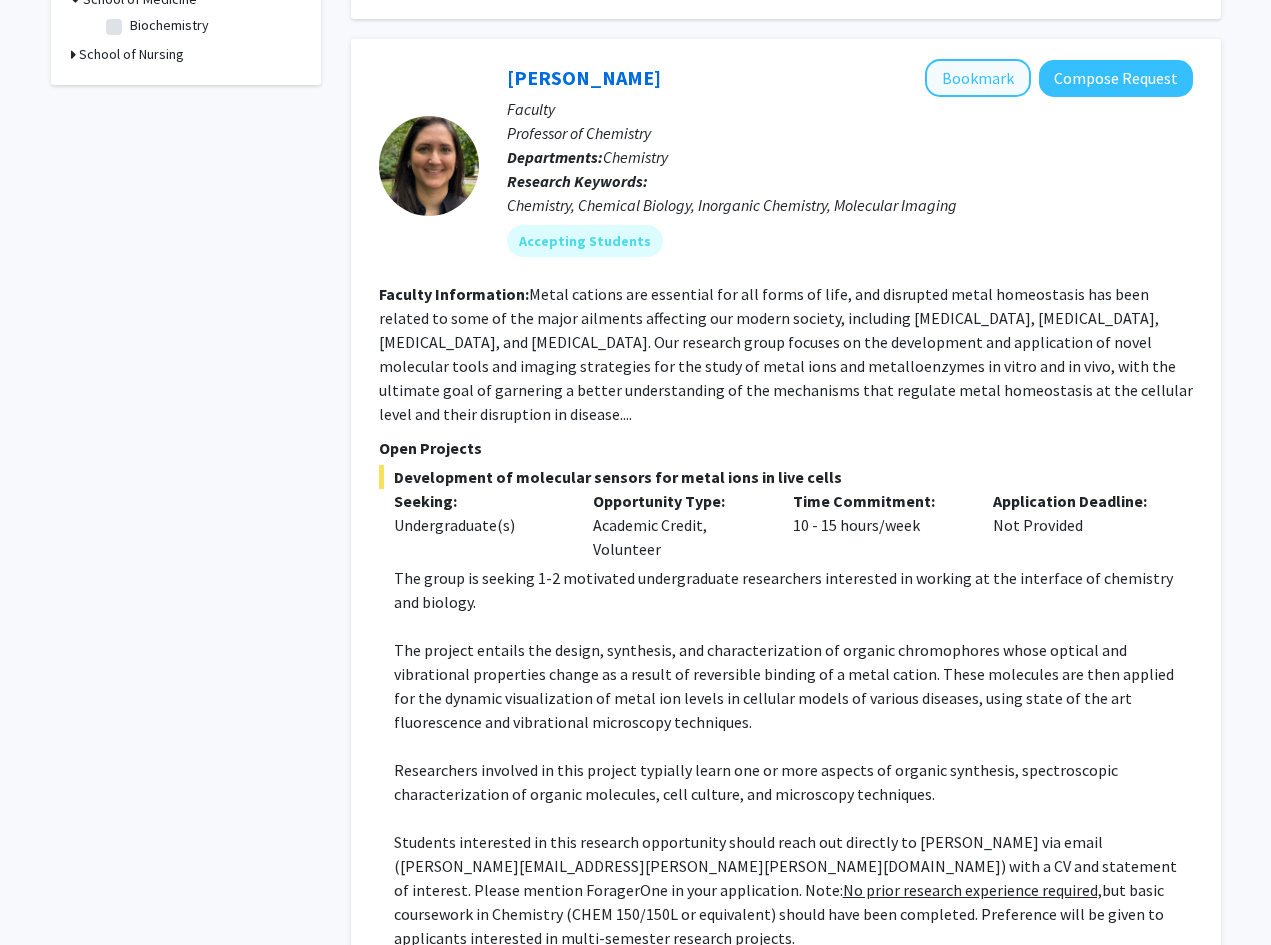 click on "Bookmark" 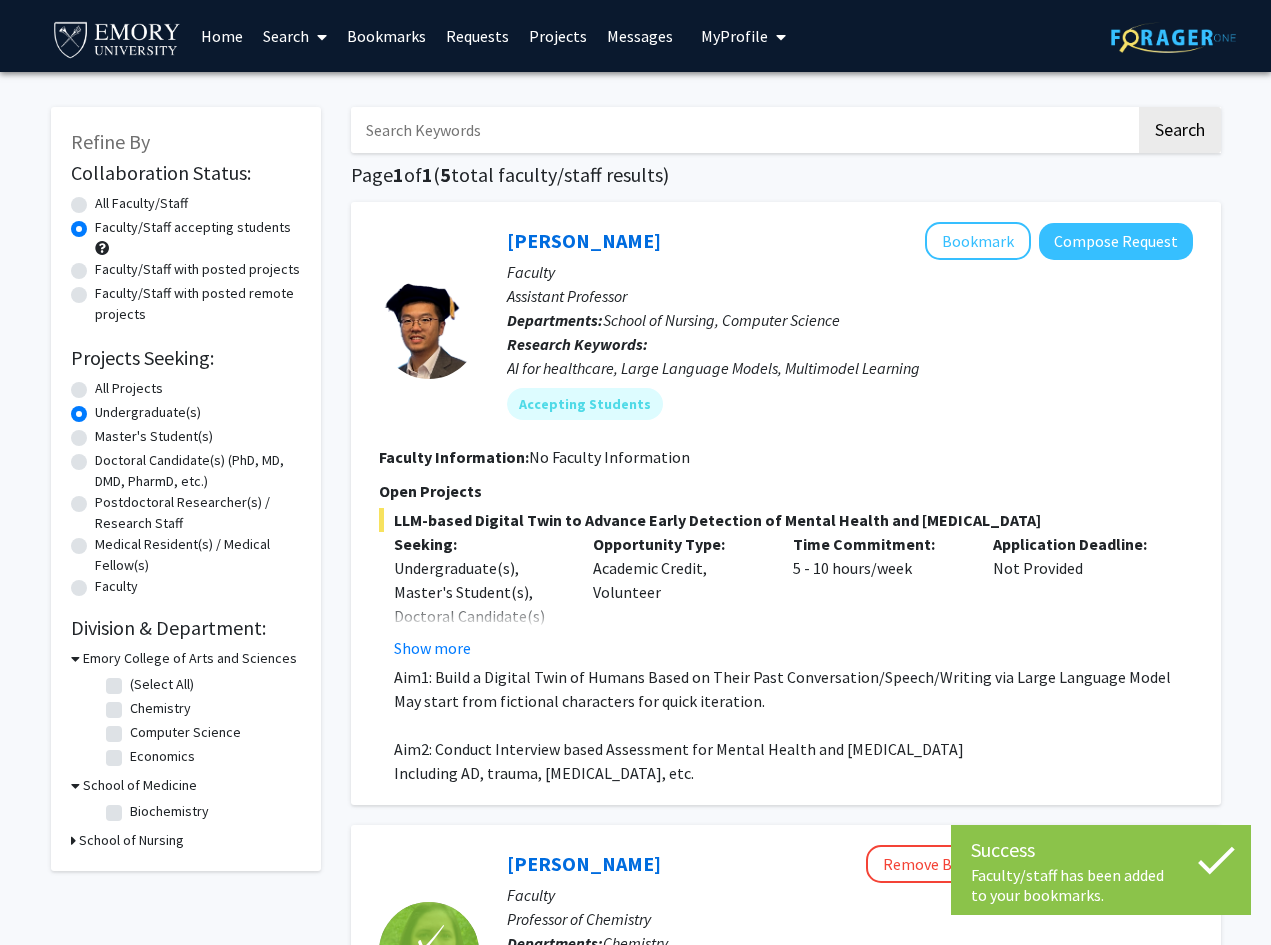 scroll, scrollTop: 0, scrollLeft: 0, axis: both 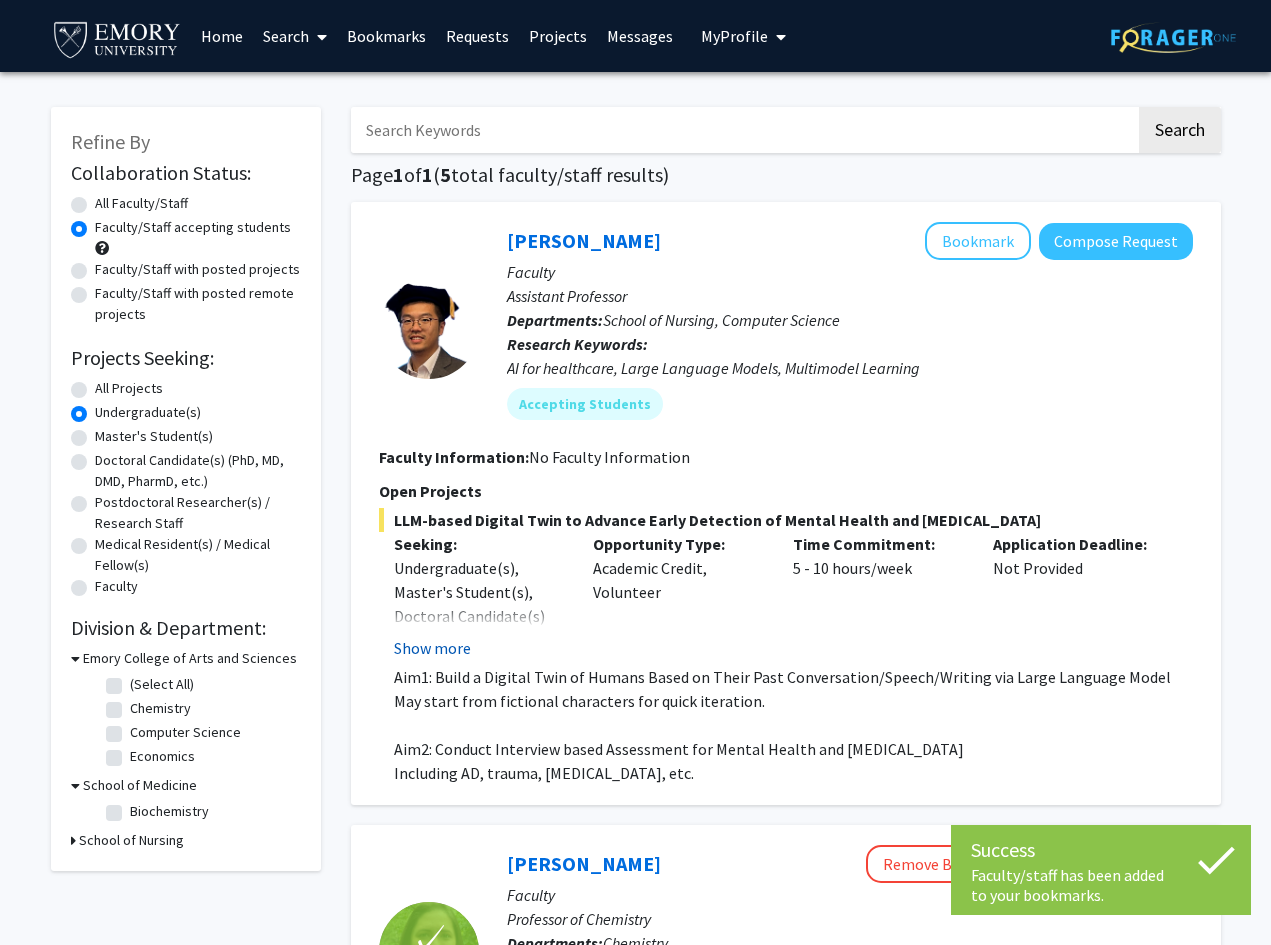 click on "Show more" 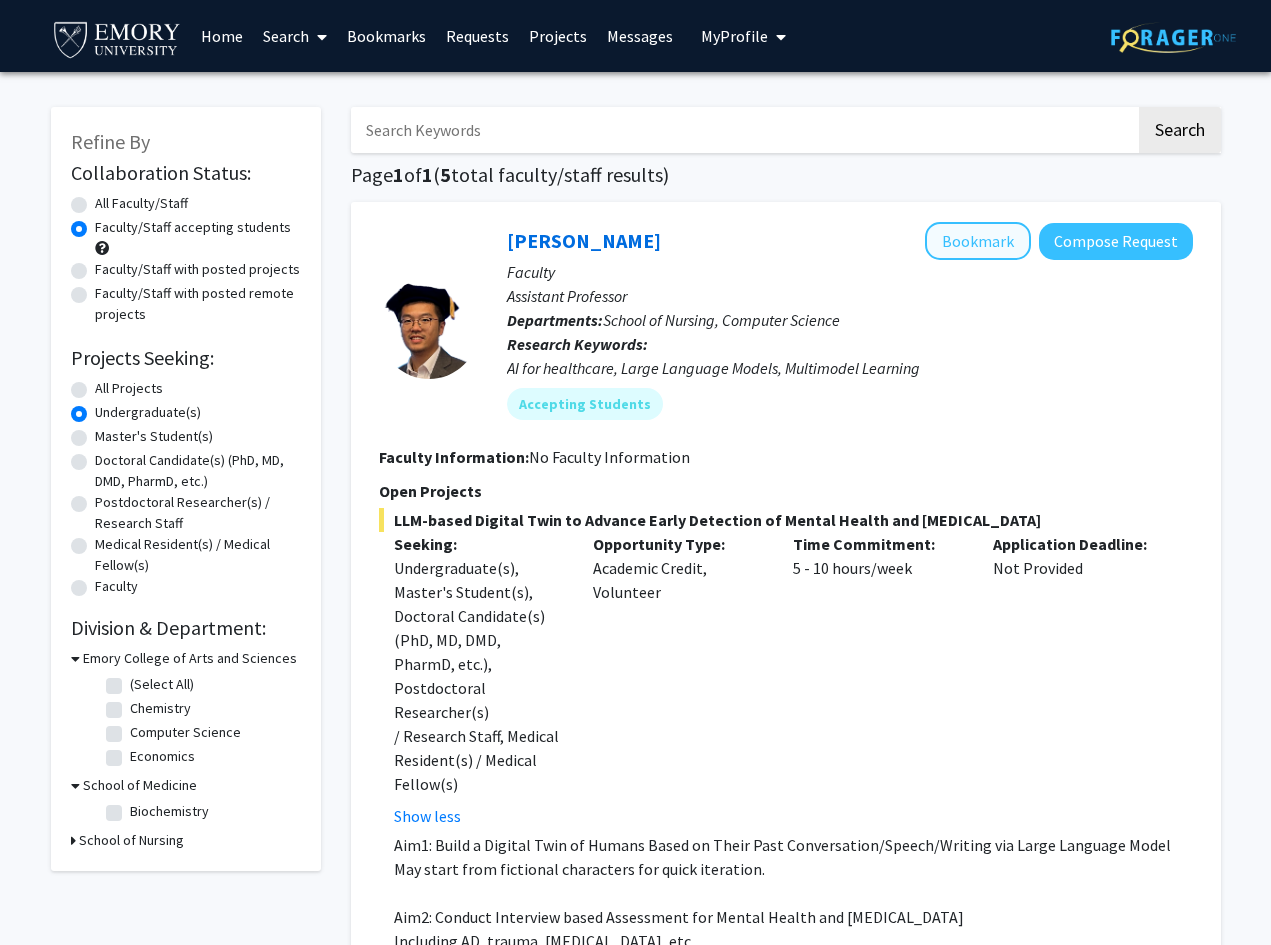 click on "Bookmark" 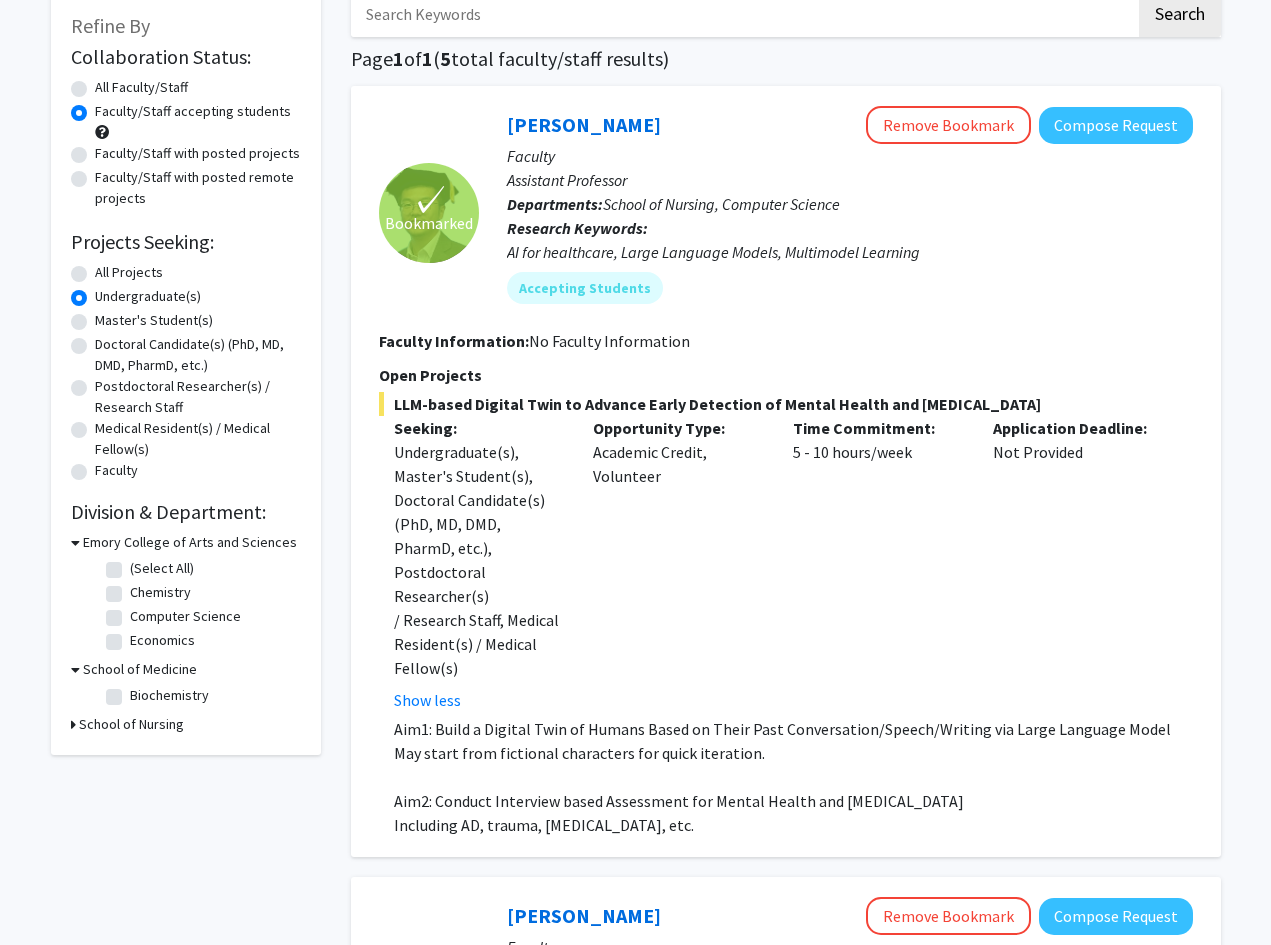 scroll, scrollTop: 123, scrollLeft: 0, axis: vertical 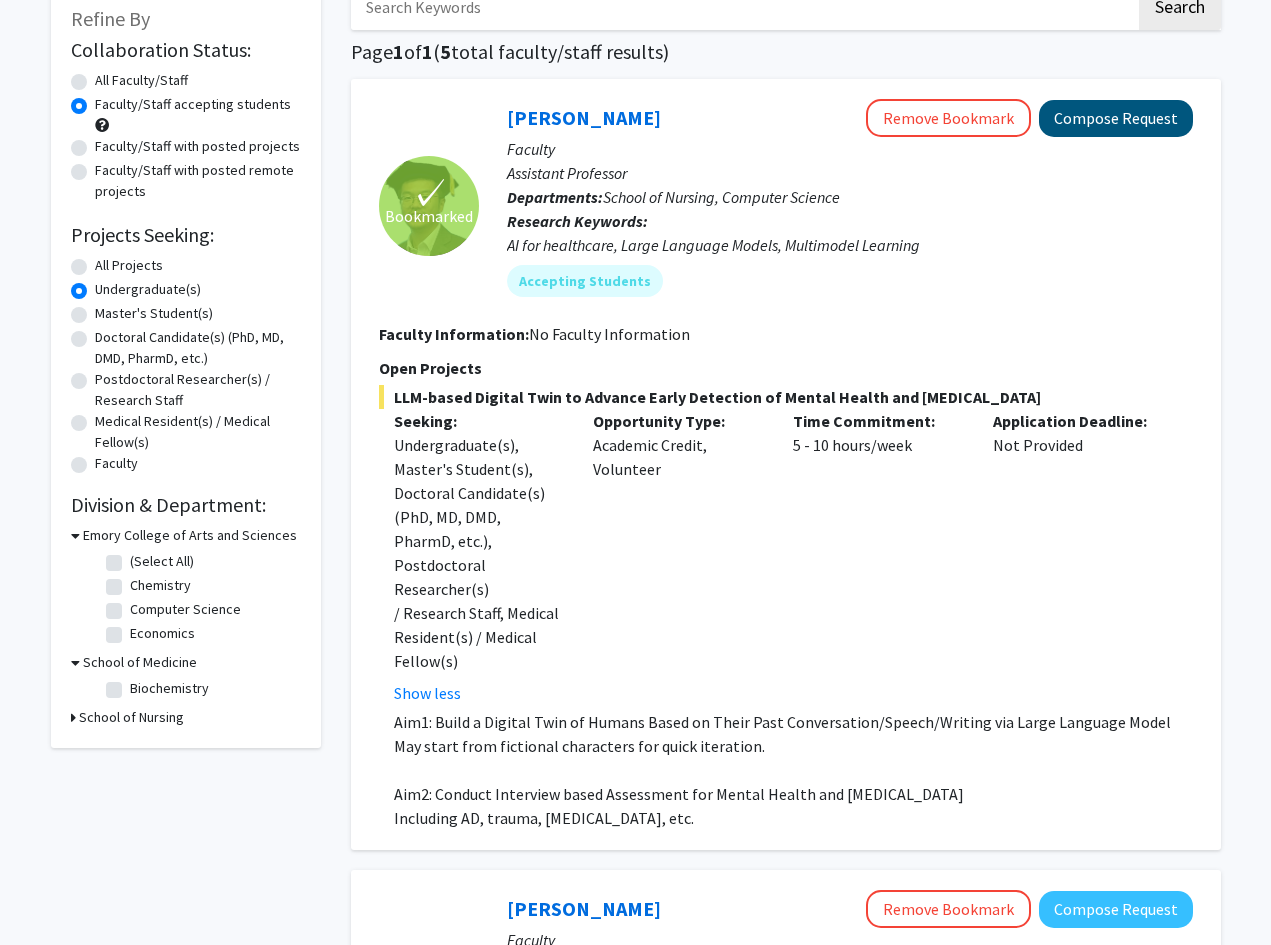 click on "Compose Request" 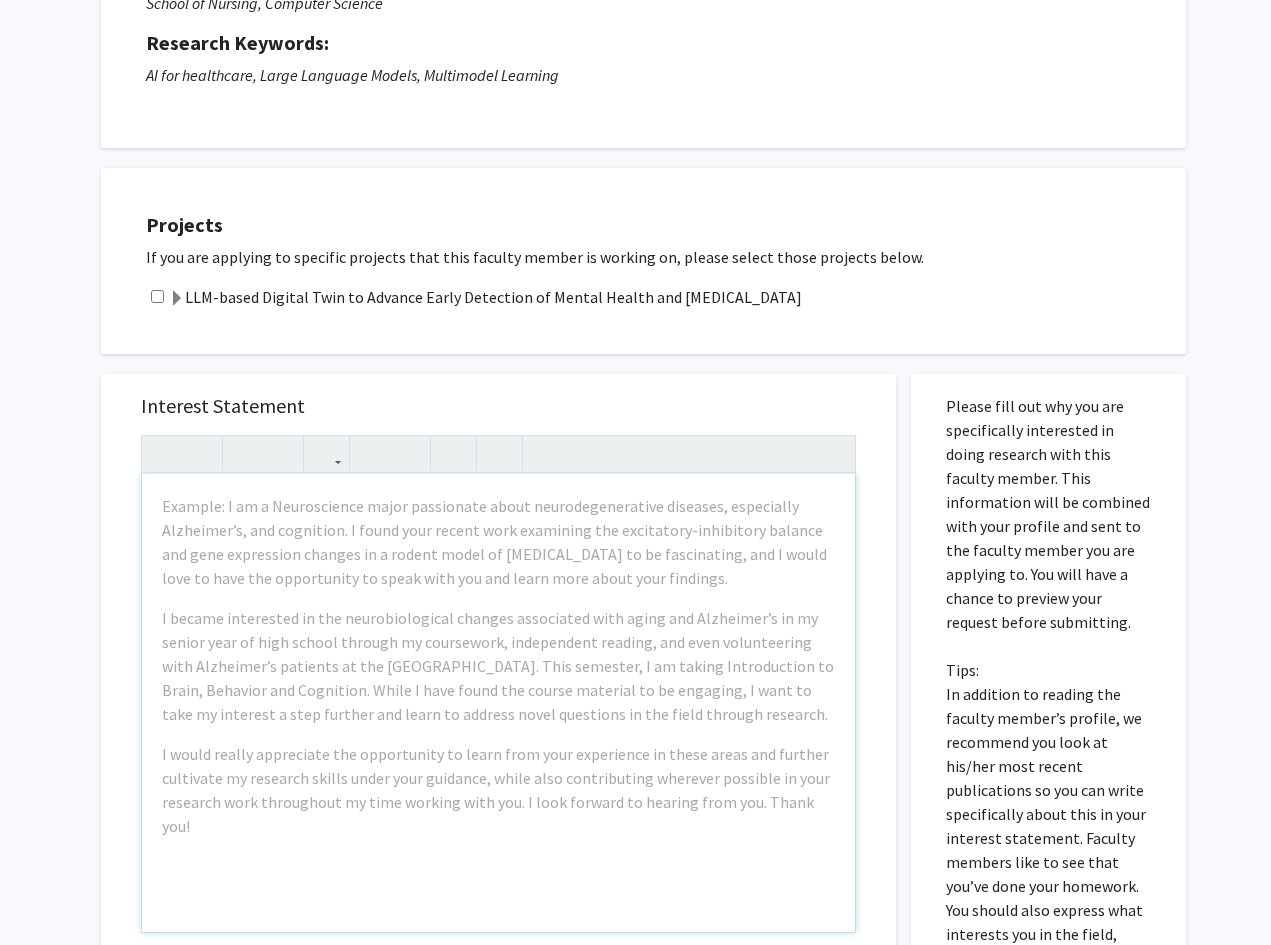 scroll, scrollTop: 245, scrollLeft: 0, axis: vertical 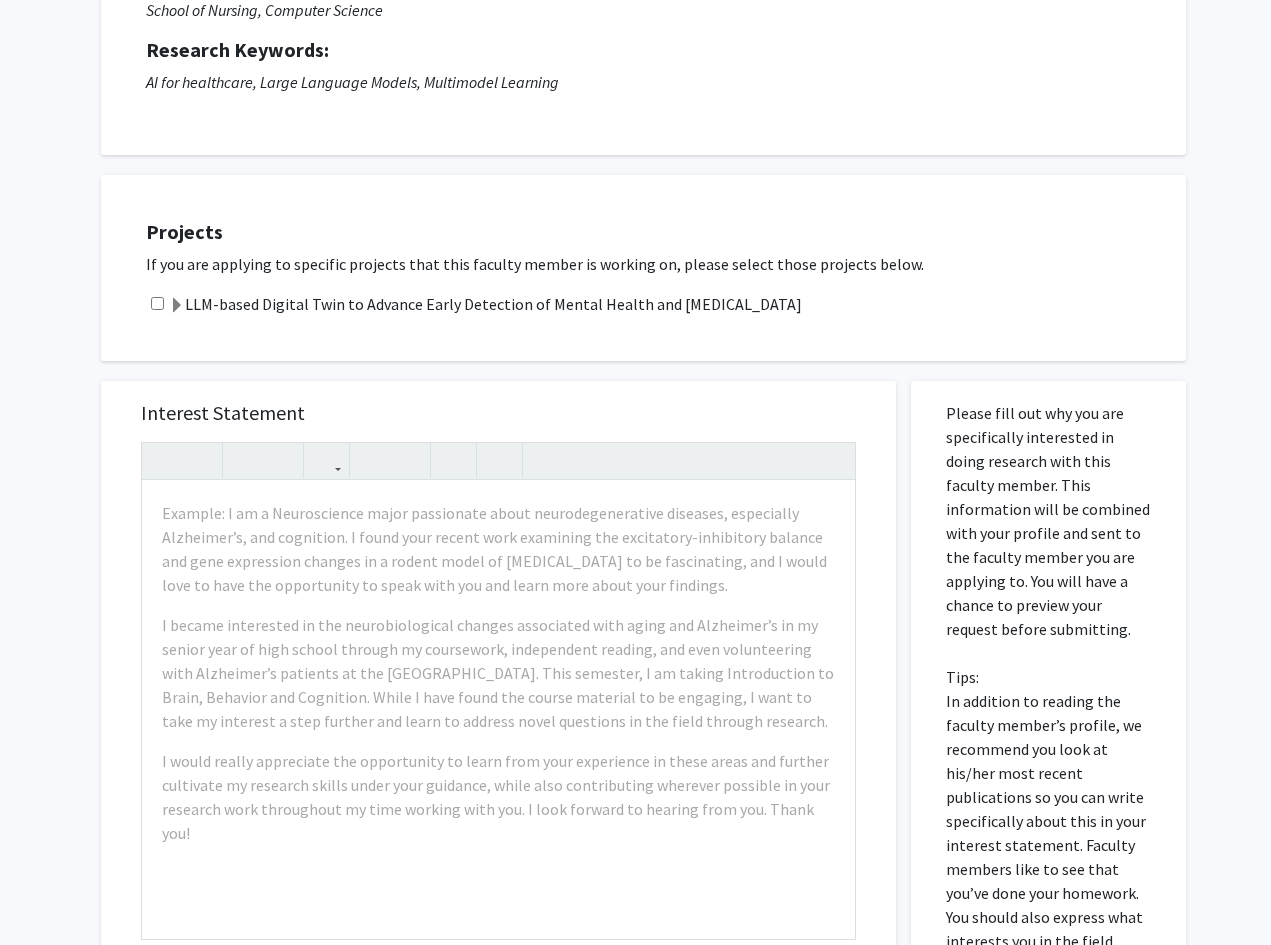 click on "LLM-based Digital Twin to Advance Early Detection of Mental Health and [MEDICAL_DATA]" 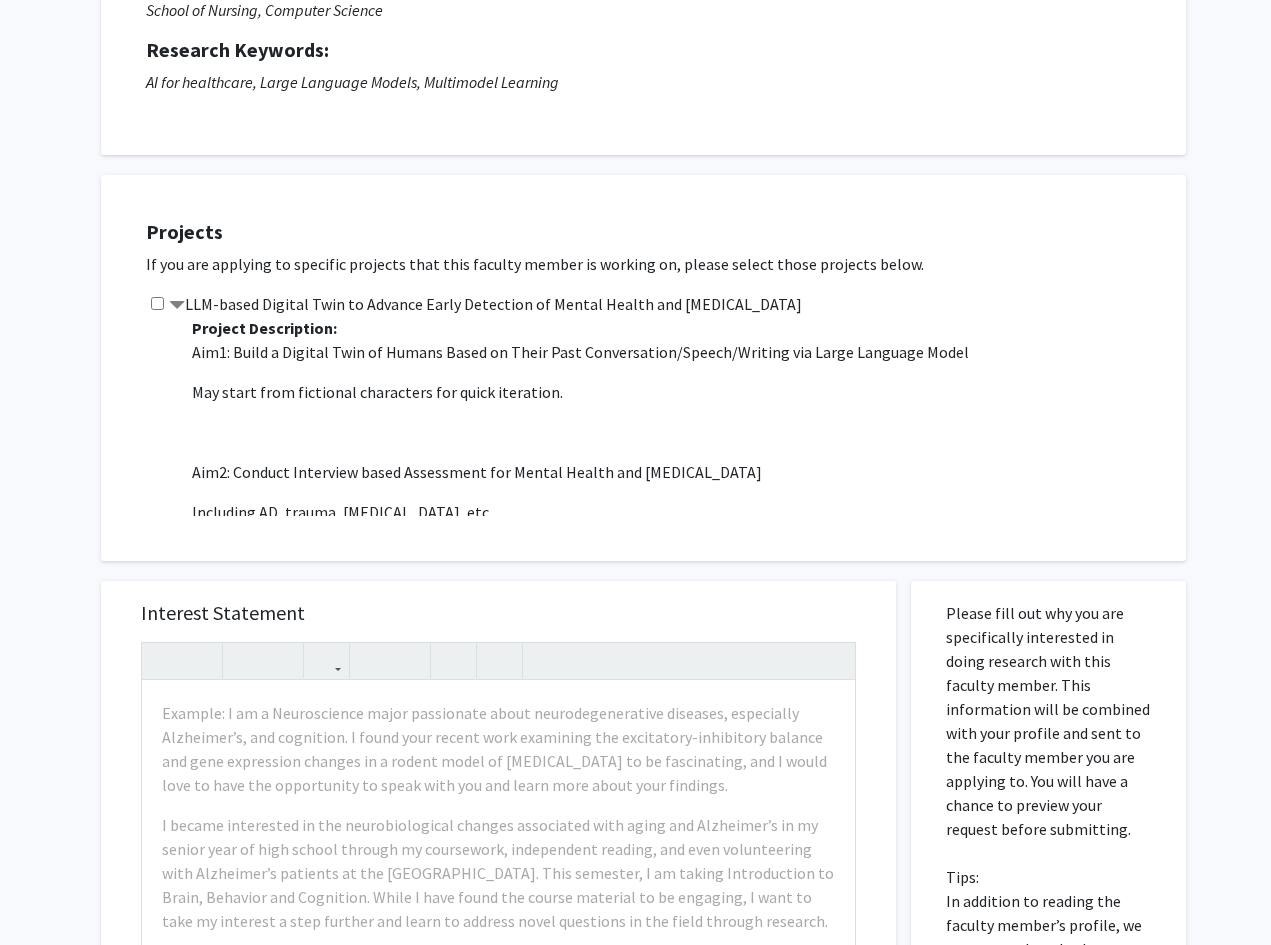 scroll, scrollTop: 0, scrollLeft: 0, axis: both 